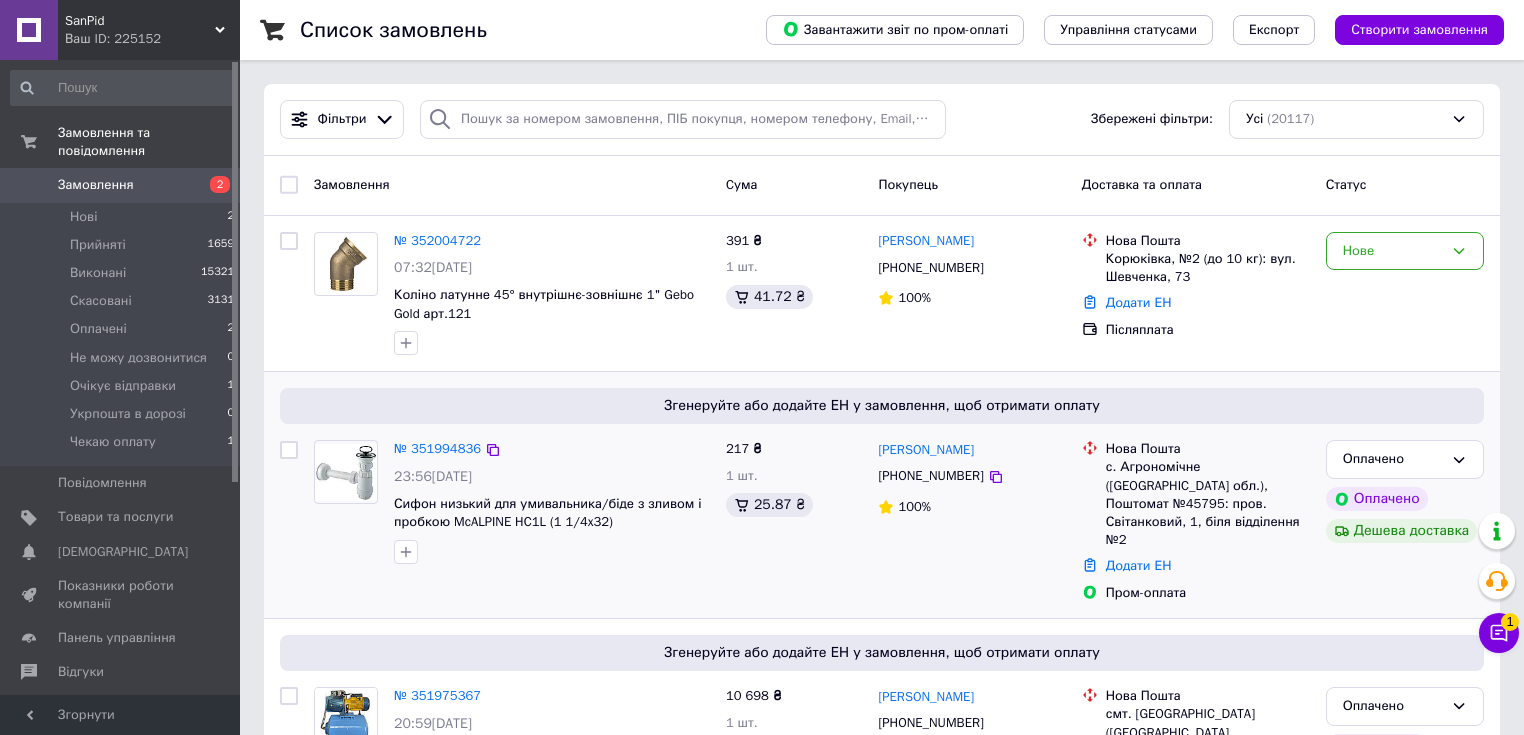 scroll, scrollTop: 80, scrollLeft: 0, axis: vertical 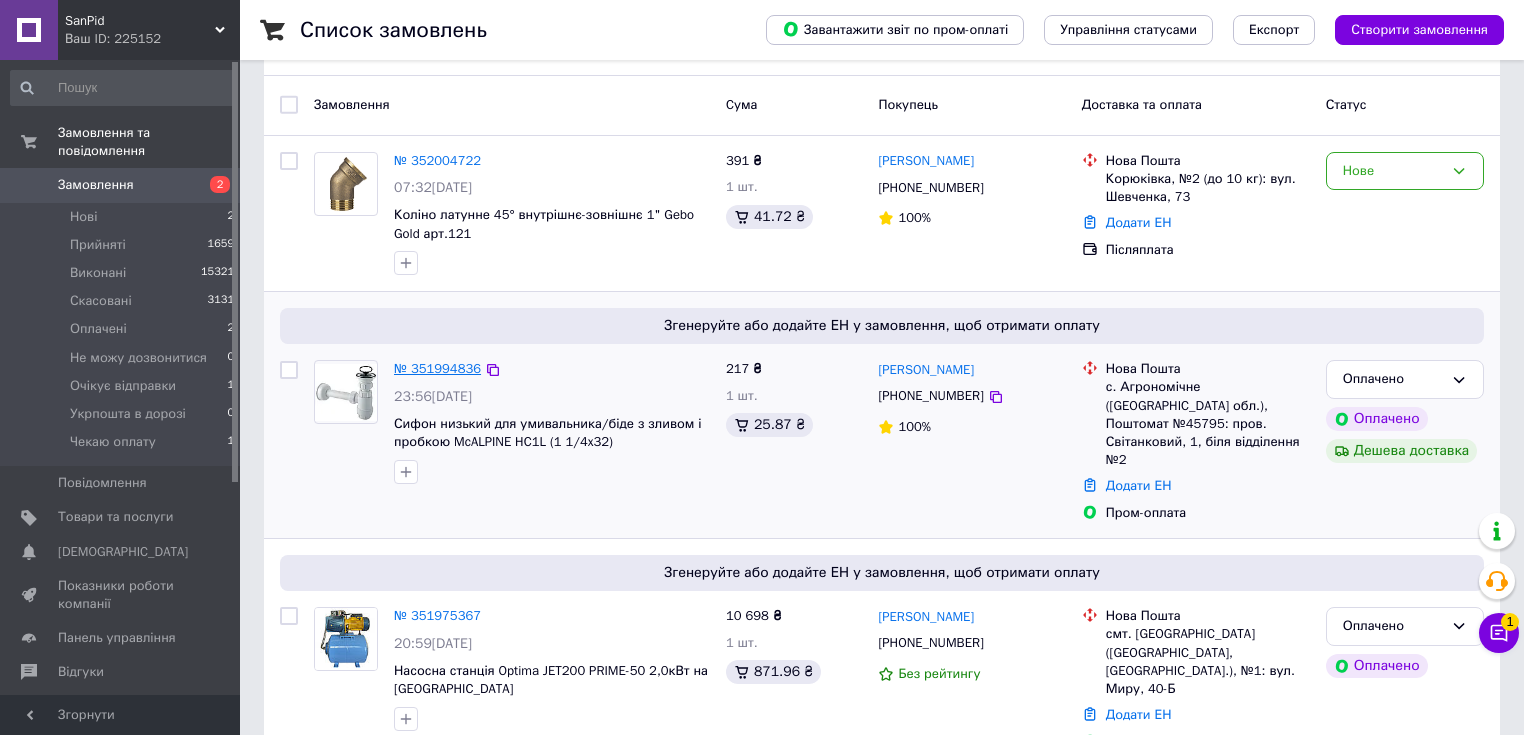 click on "№ 351994836" at bounding box center (437, 368) 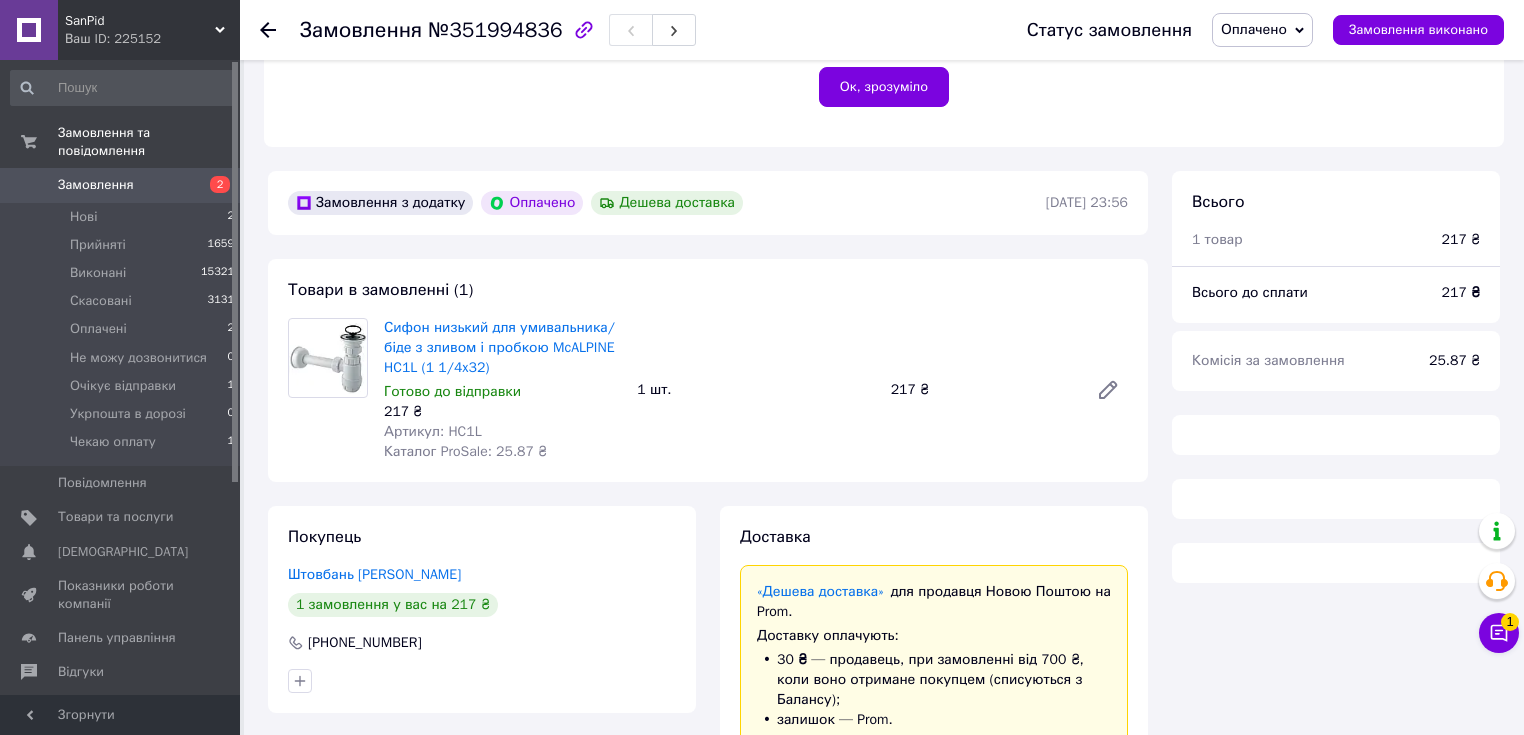 scroll, scrollTop: 560, scrollLeft: 0, axis: vertical 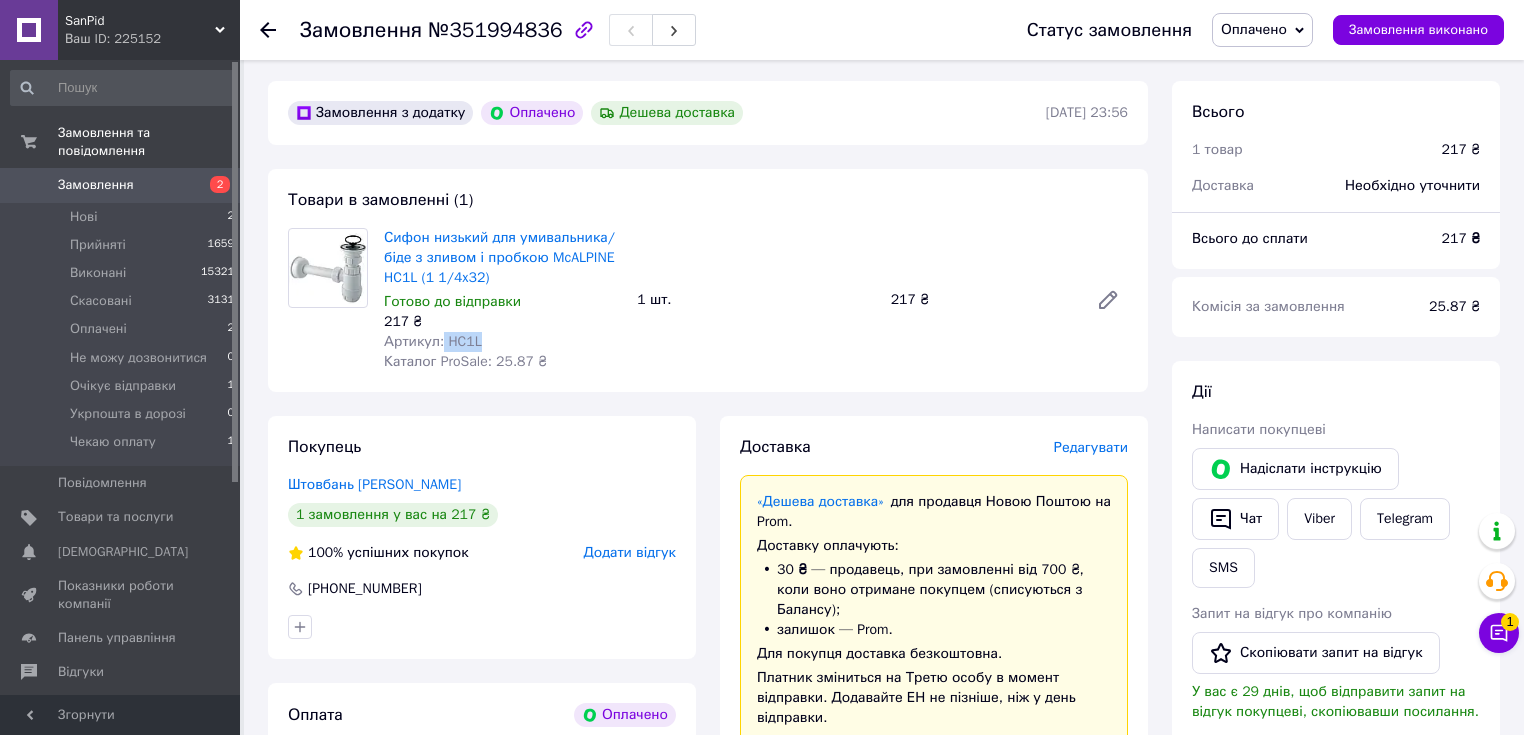 drag, startPoint x: 480, startPoint y: 340, endPoint x: 440, endPoint y: 345, distance: 40.311287 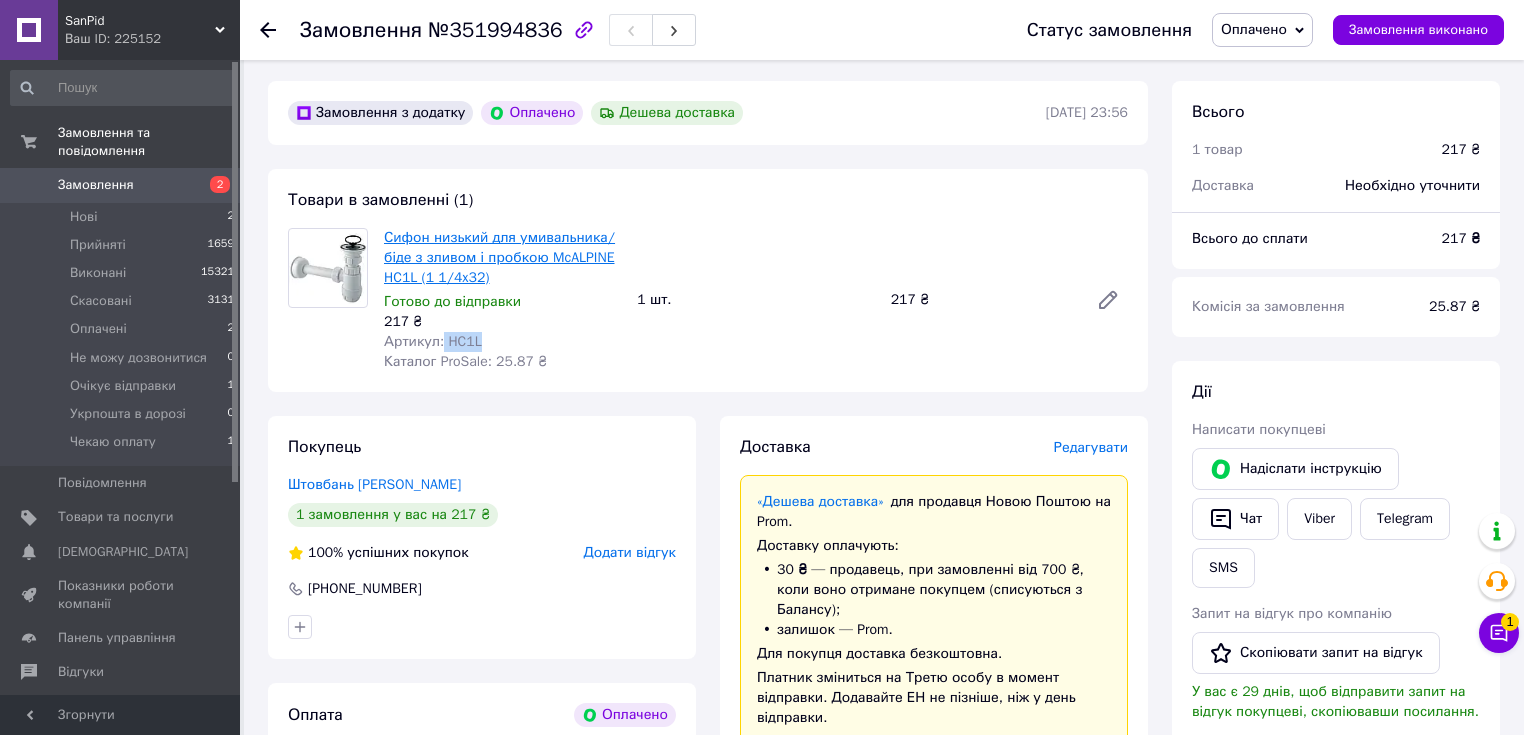 click on "Сифон низький для умивальника/біде з зливом і пробкою McALPINE HC1L (1 1/4x32)" at bounding box center (499, 257) 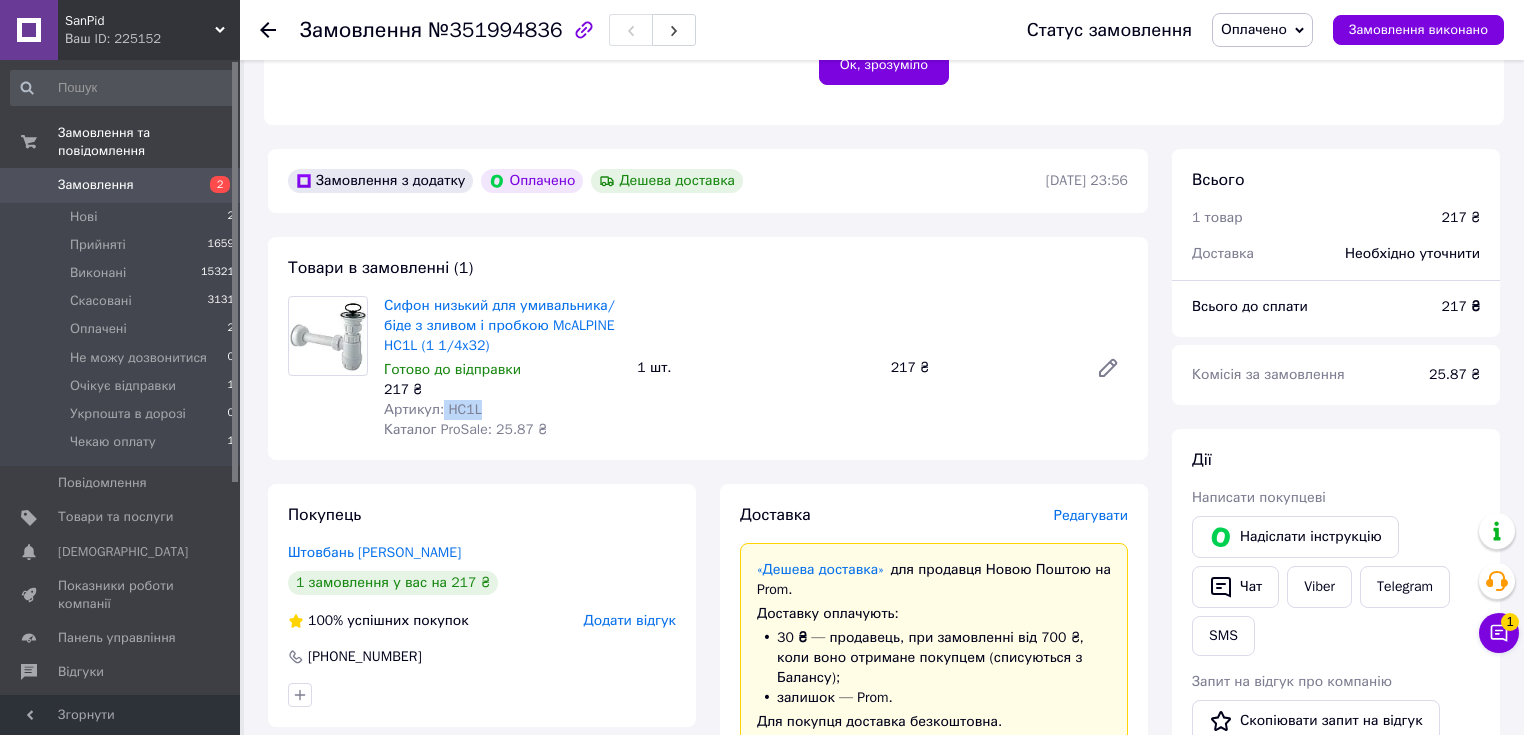 scroll, scrollTop: 400, scrollLeft: 0, axis: vertical 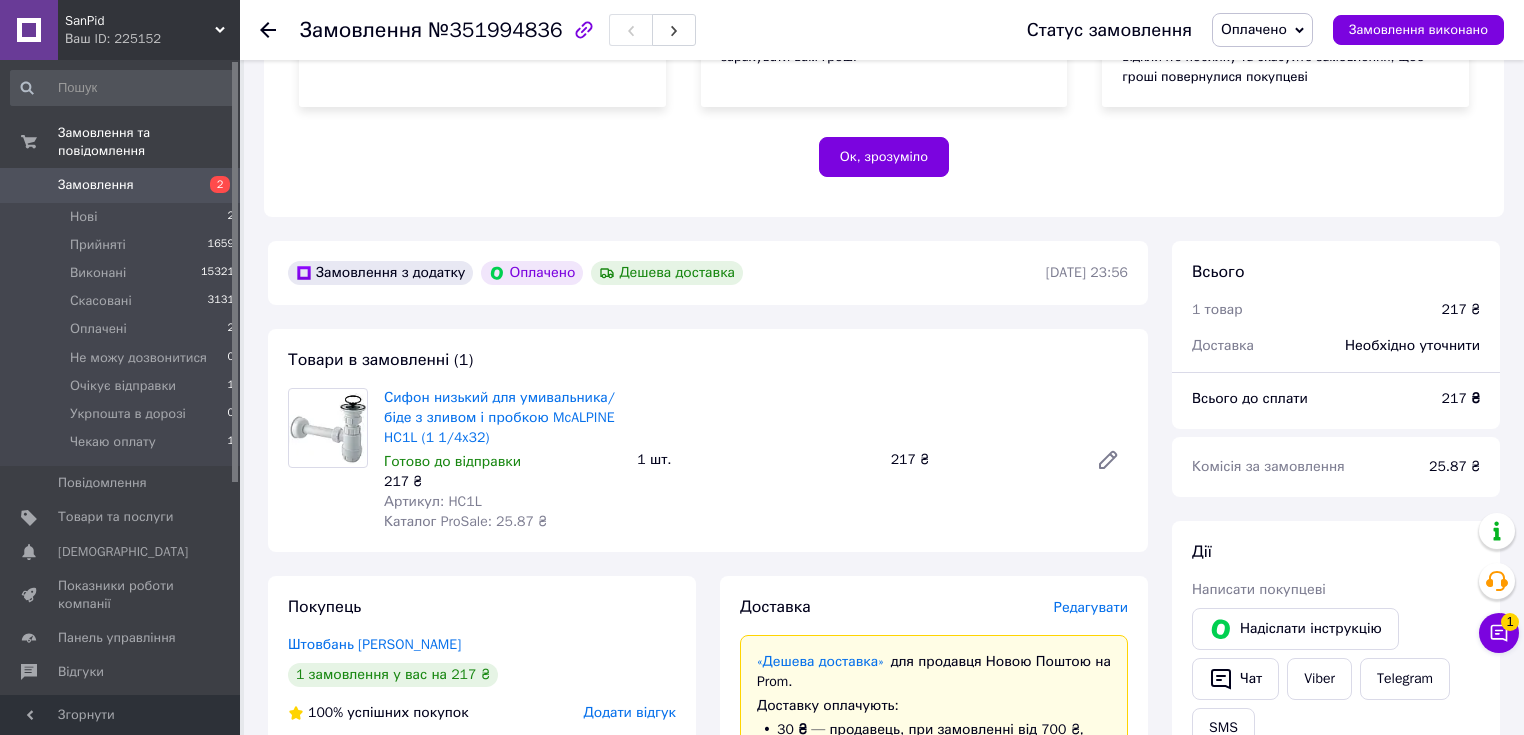 click 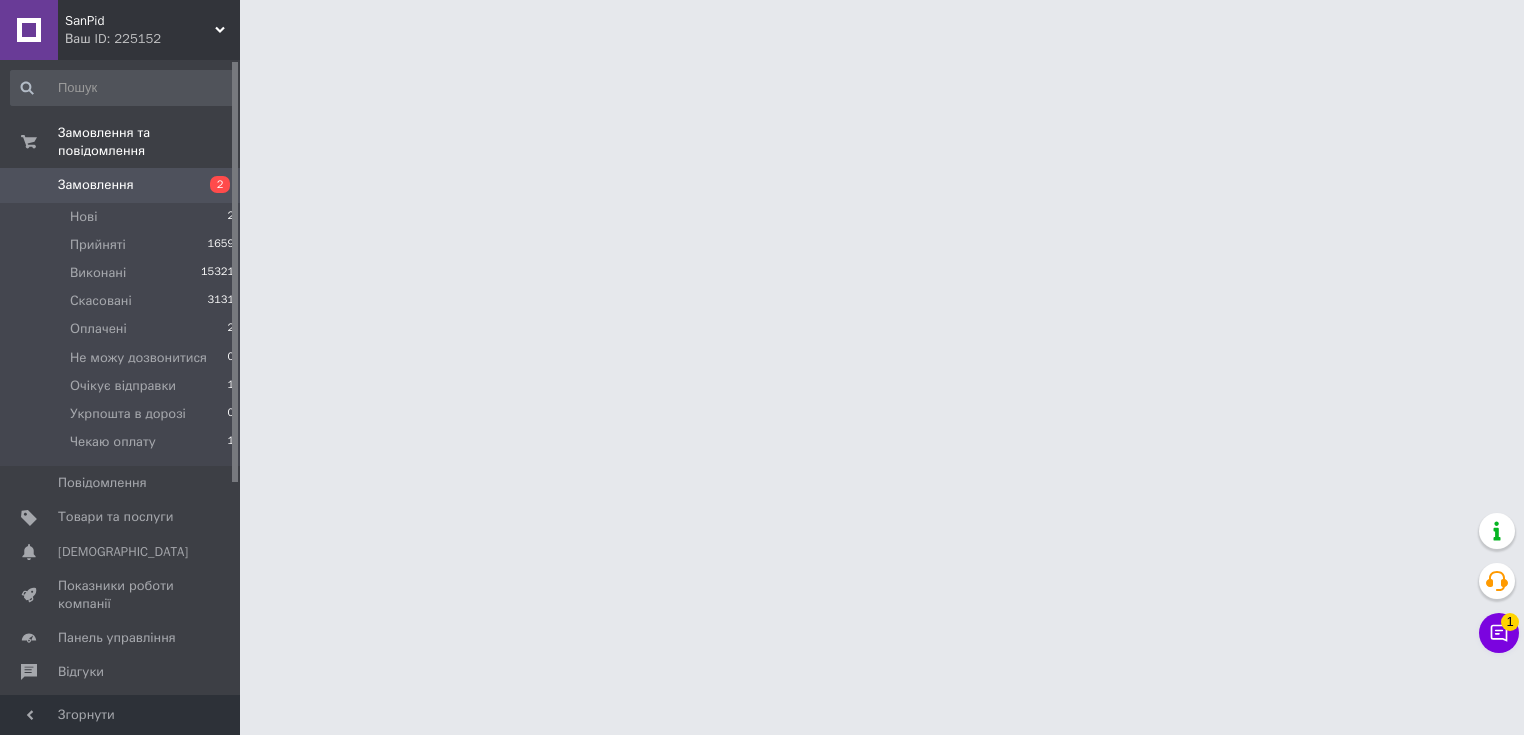 scroll, scrollTop: 0, scrollLeft: 0, axis: both 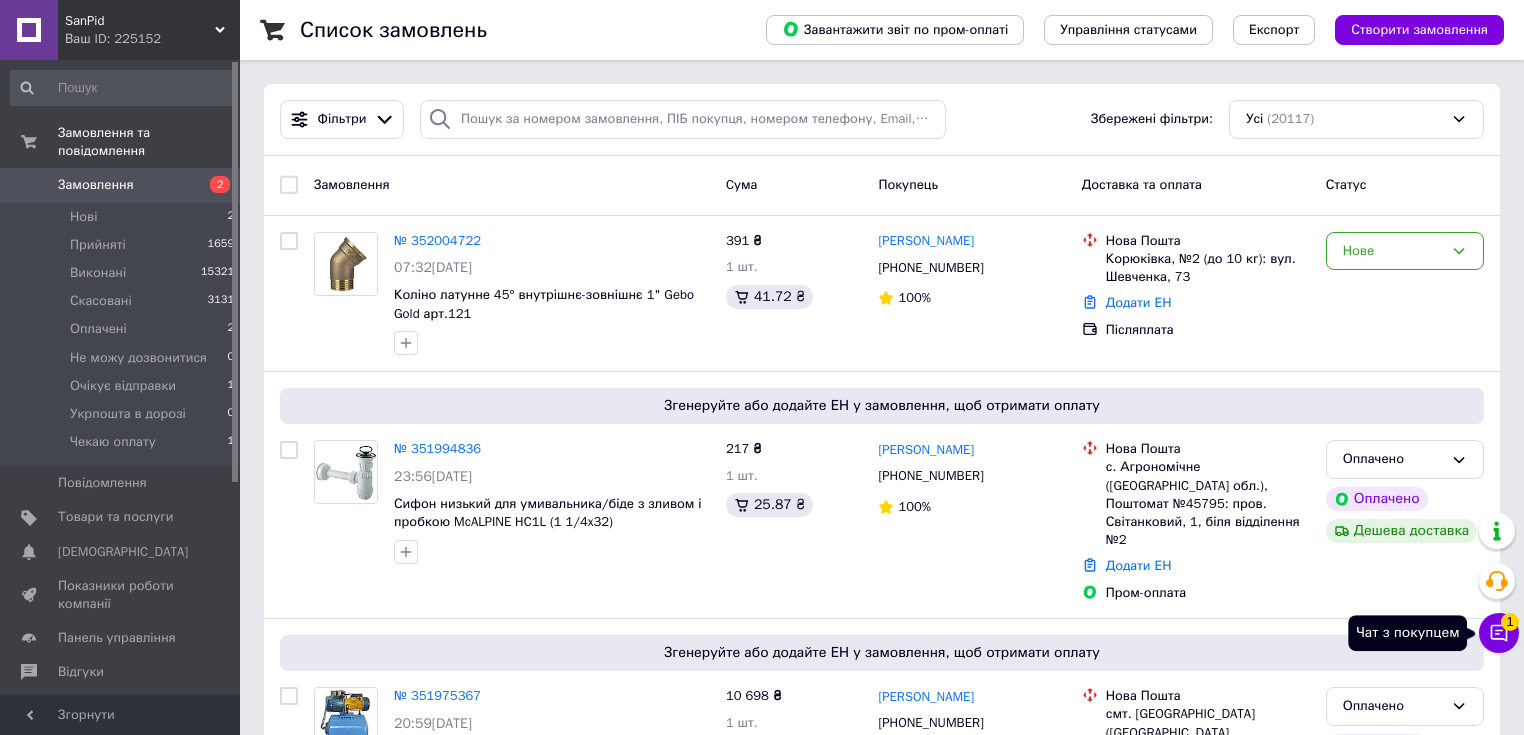 click 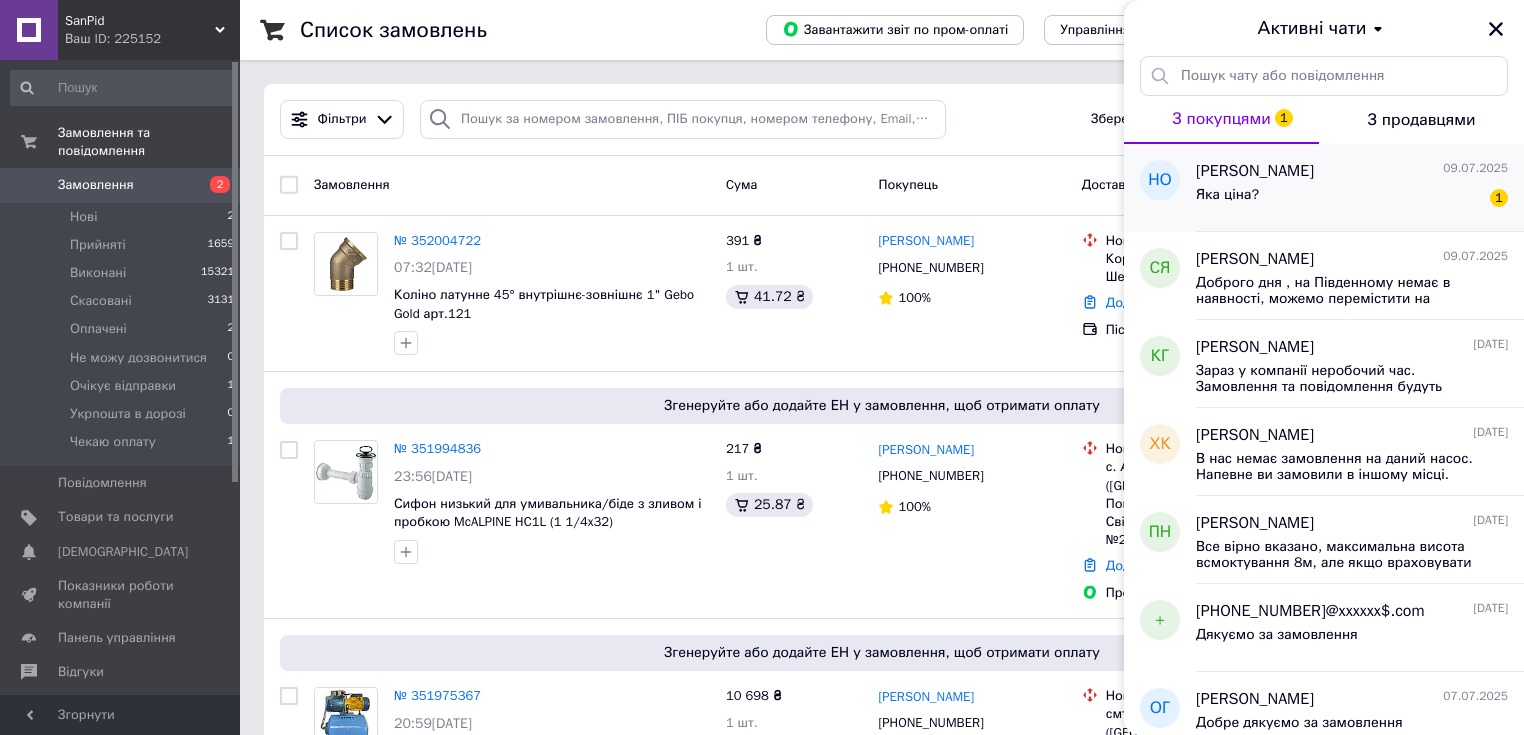 click on "Яка ціна? 1" at bounding box center (1352, 199) 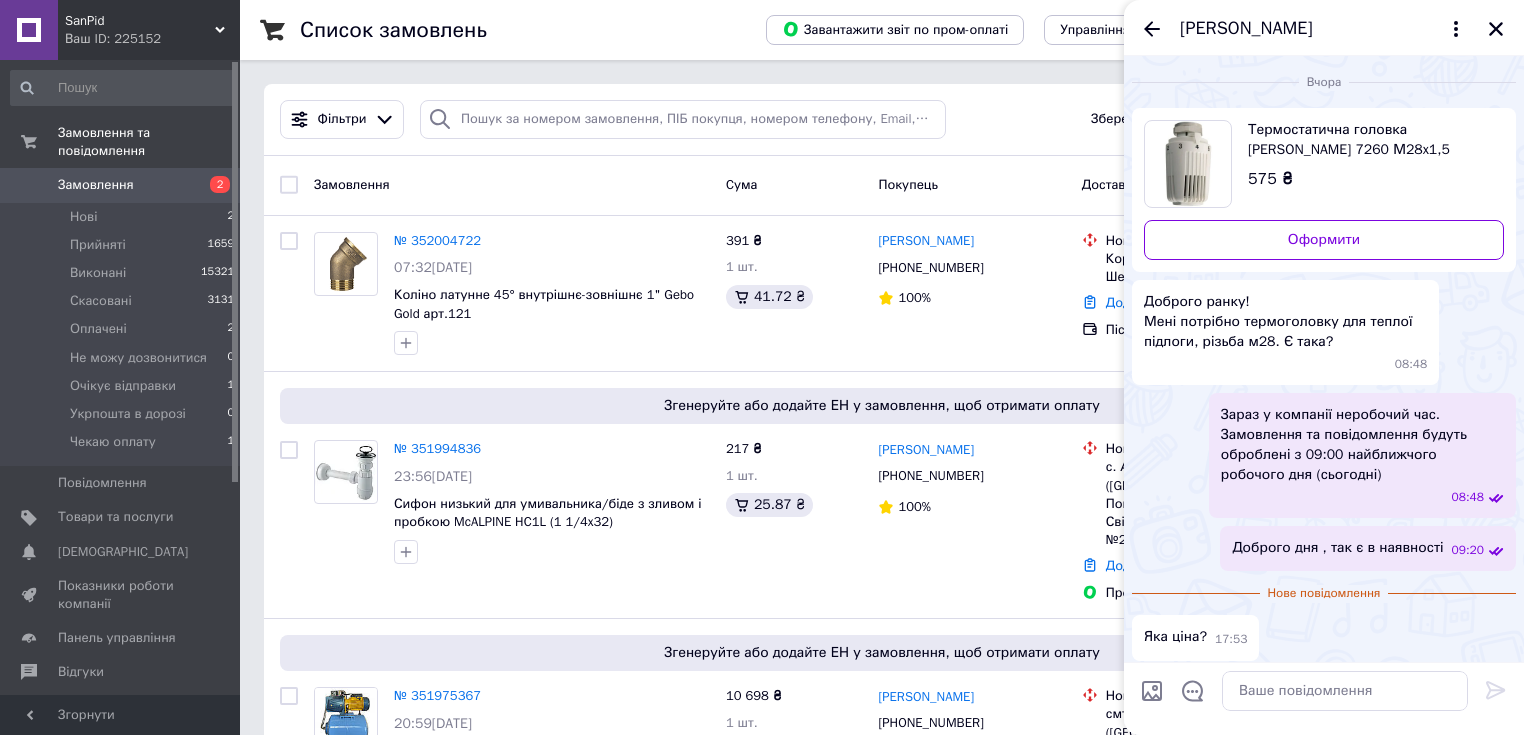 scroll, scrollTop: 6, scrollLeft: 0, axis: vertical 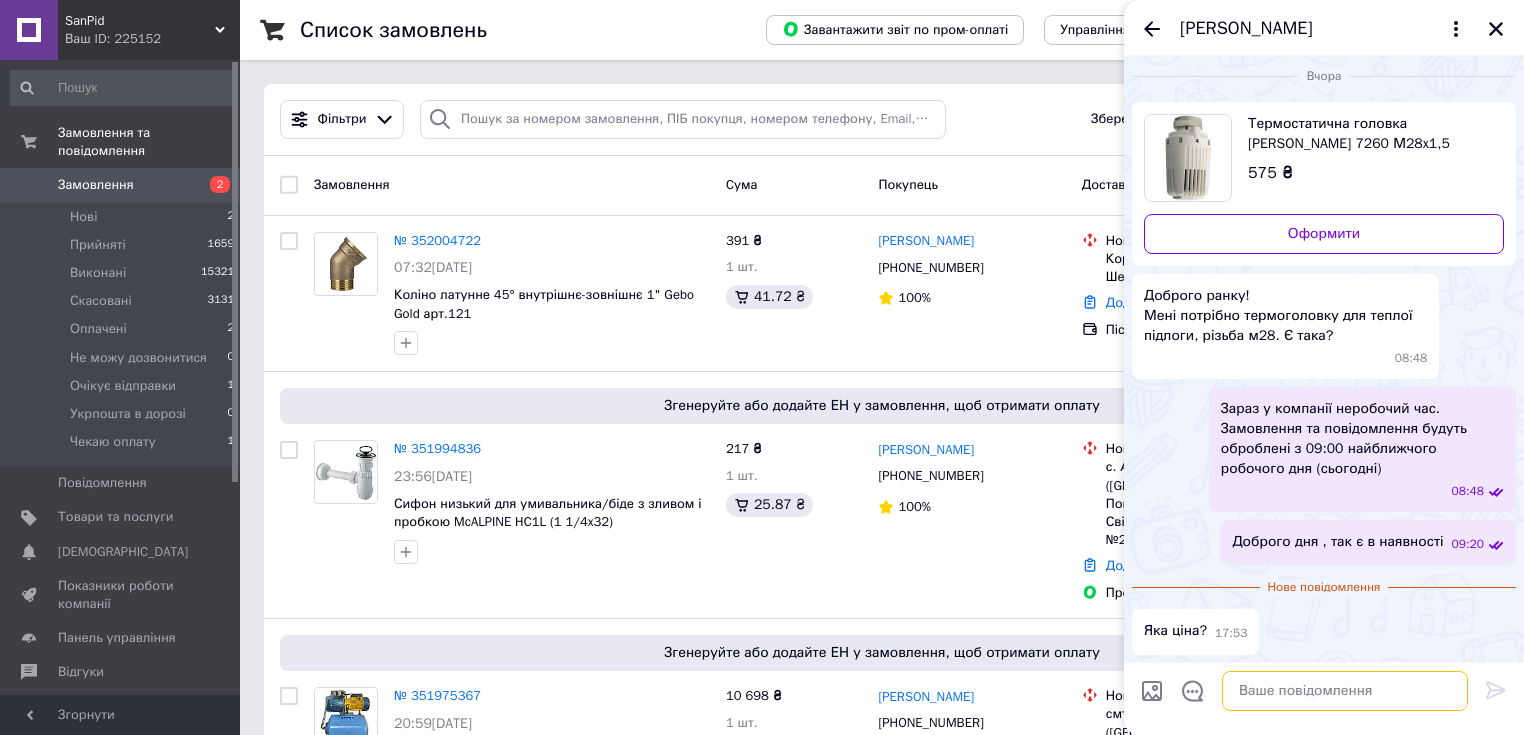 click at bounding box center [1345, 691] 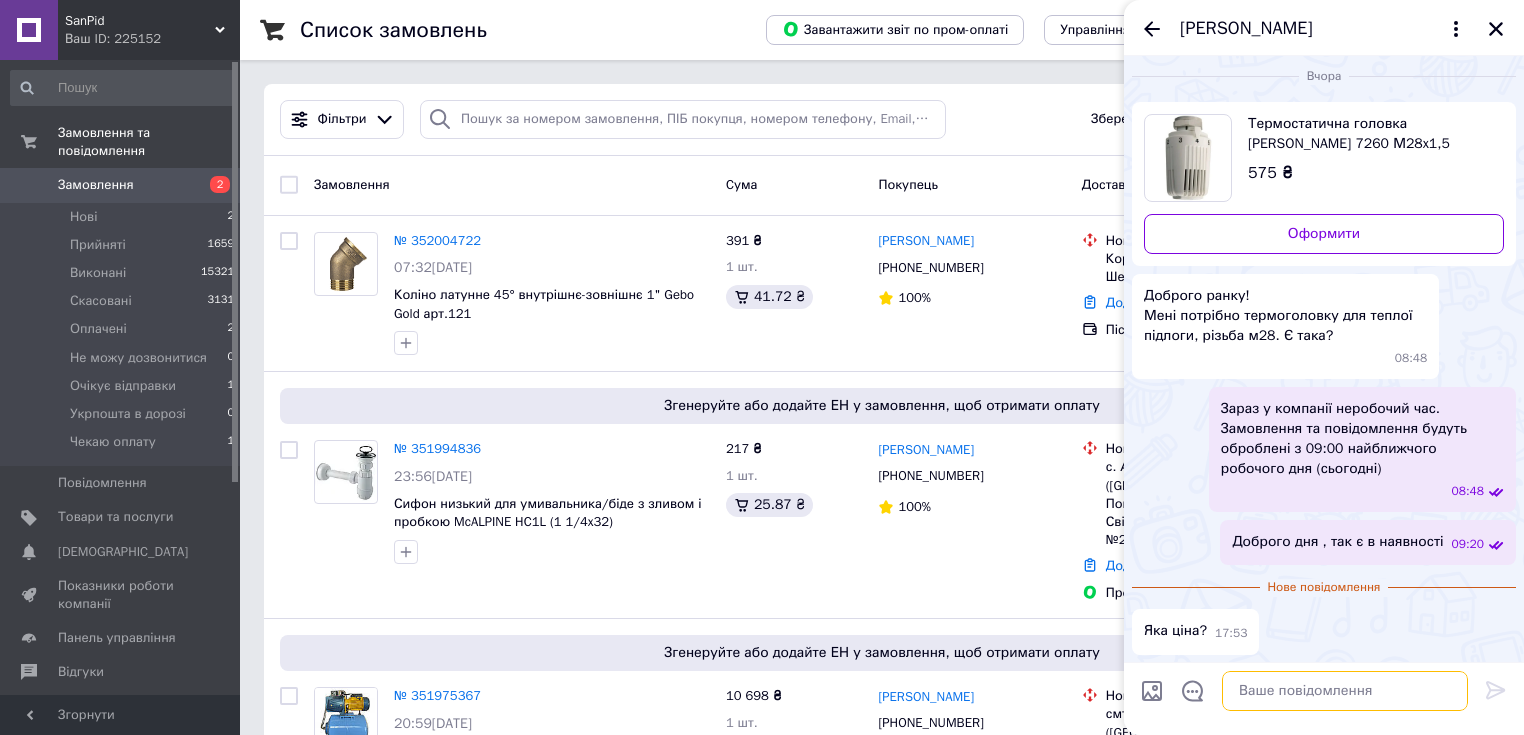 click at bounding box center (1345, 691) 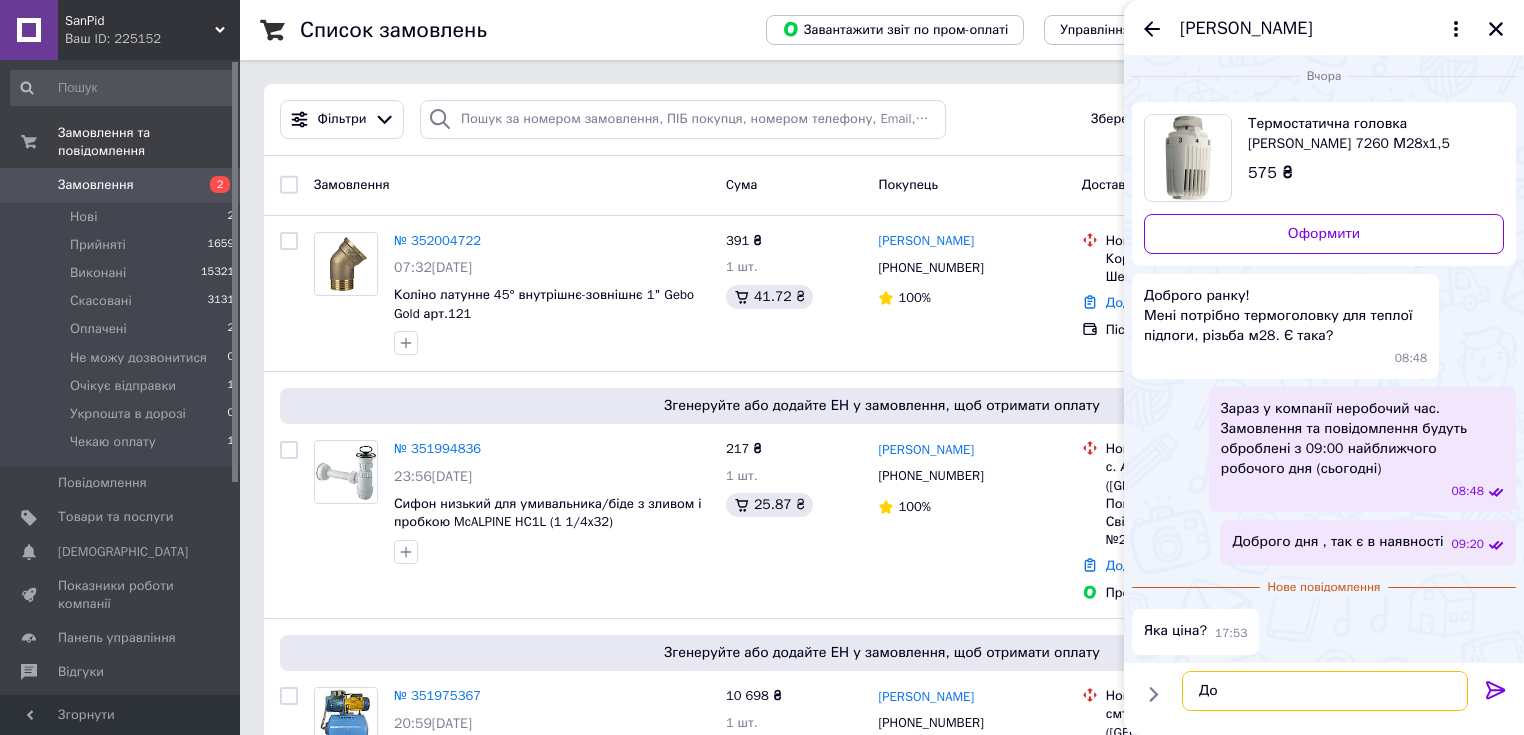 type on "Д" 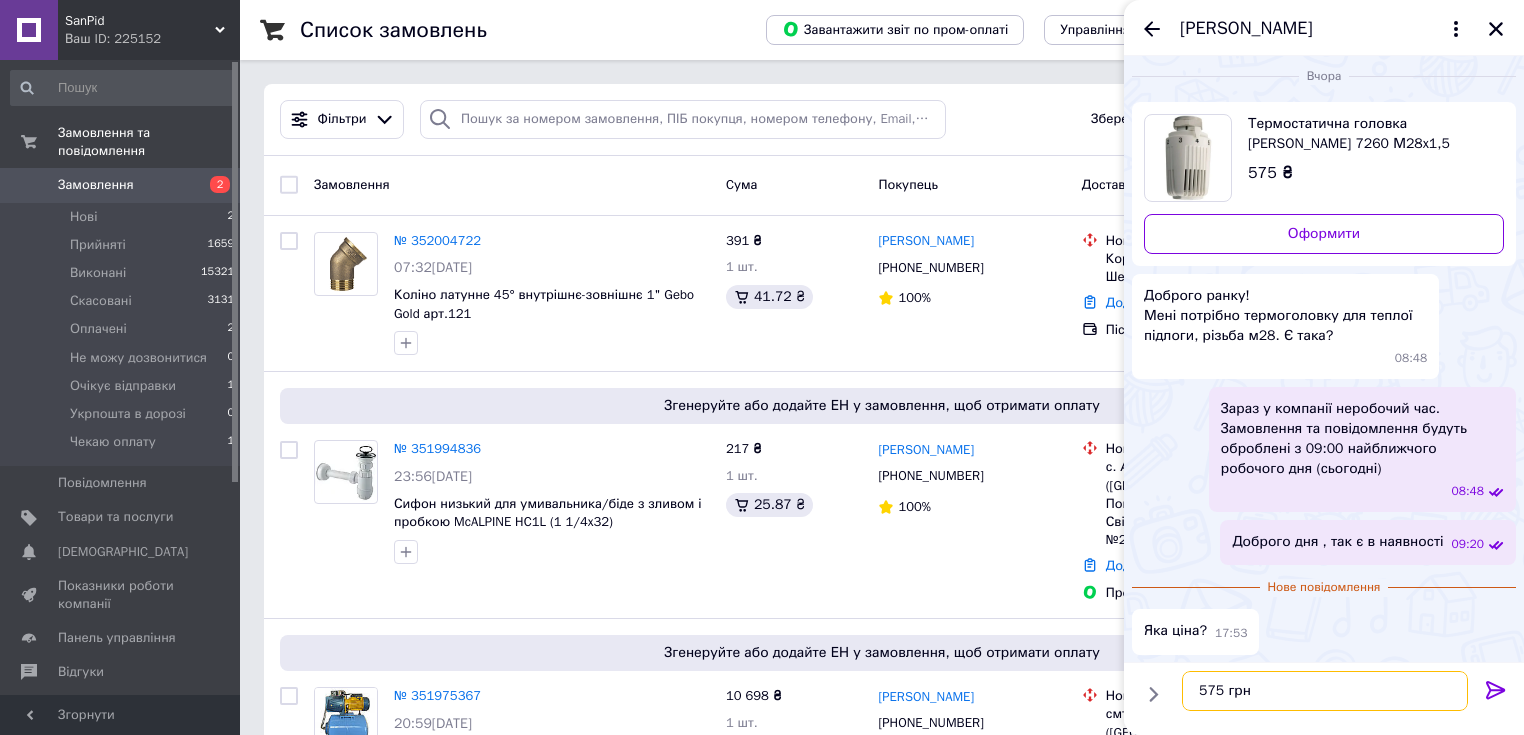 type on "575 грн" 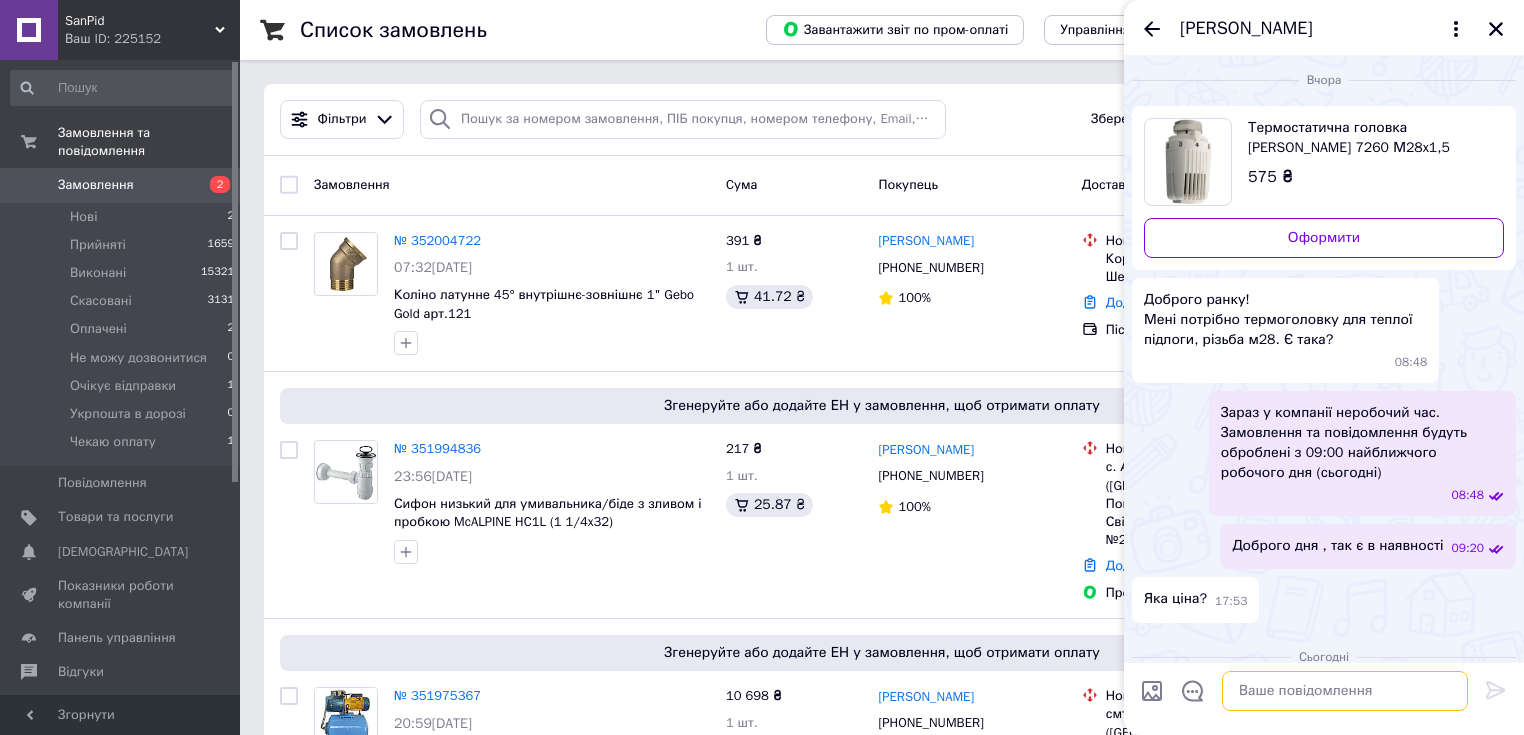 scroll, scrollTop: 0, scrollLeft: 0, axis: both 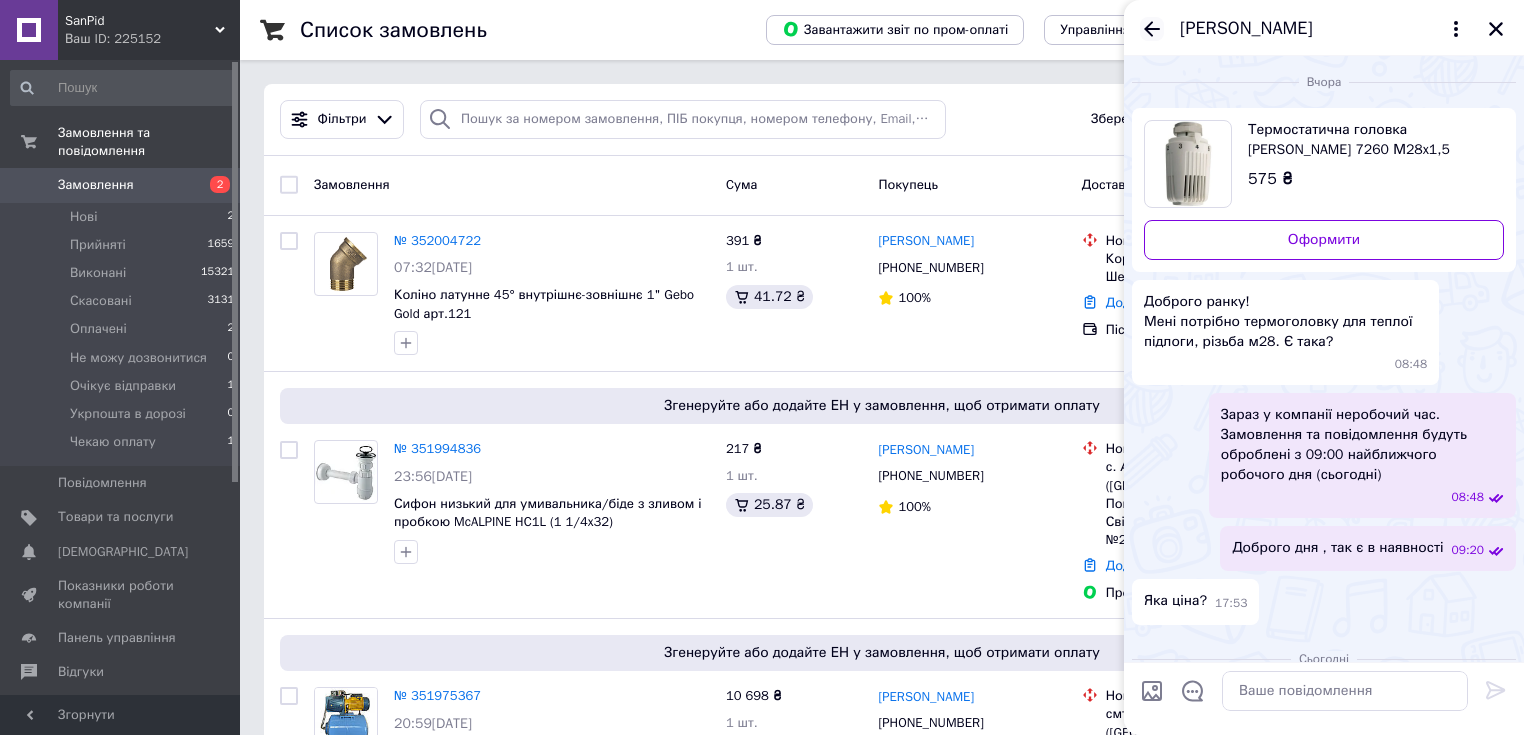 click 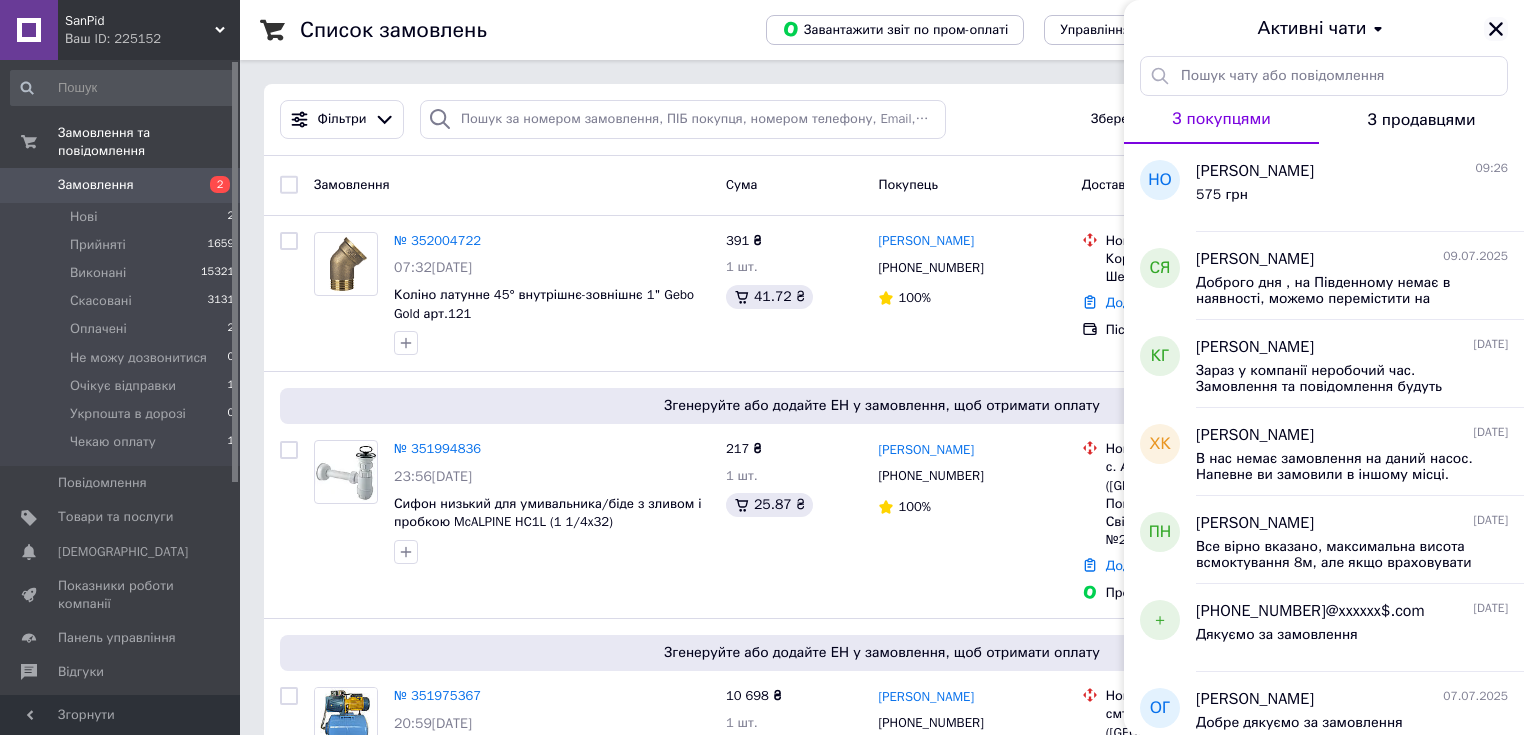 click 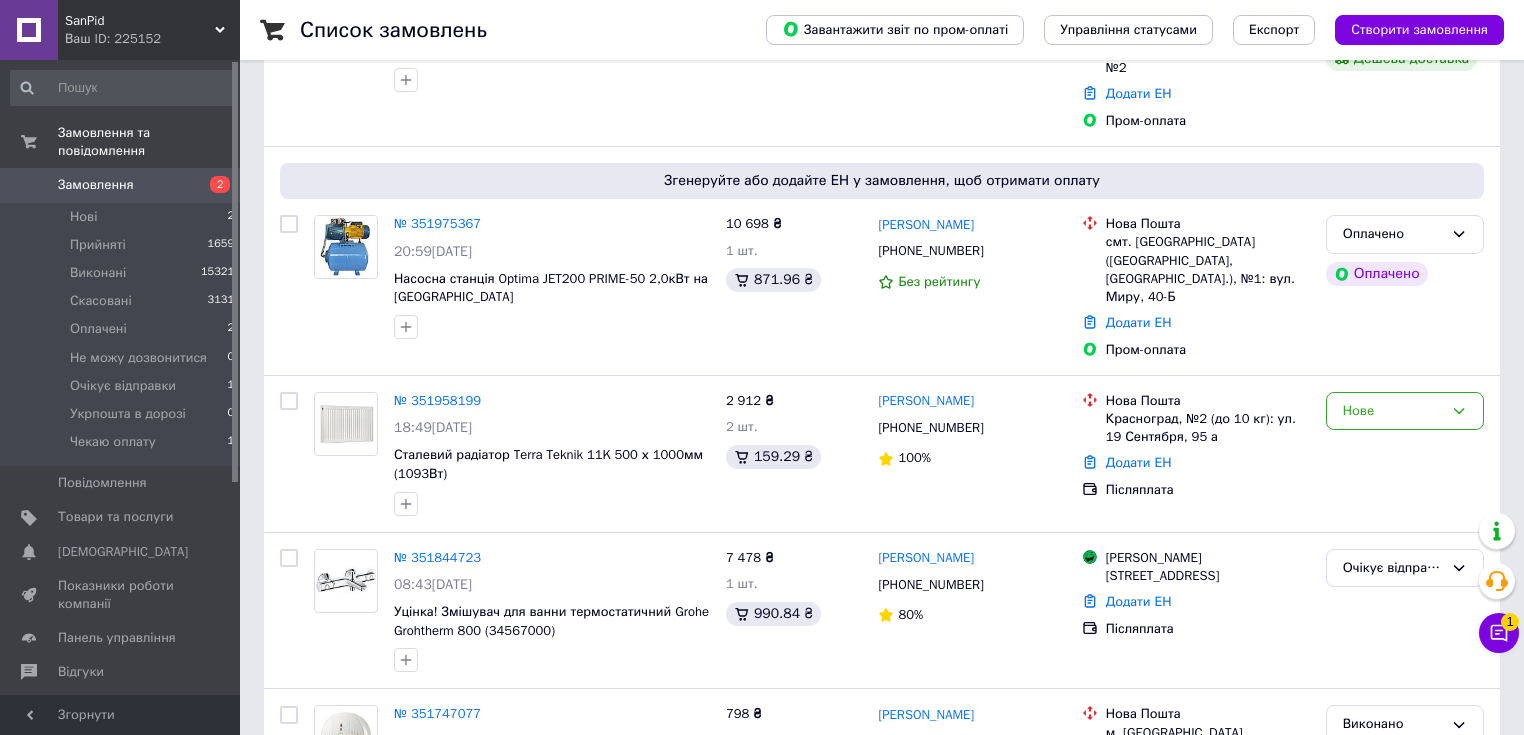 scroll, scrollTop: 480, scrollLeft: 0, axis: vertical 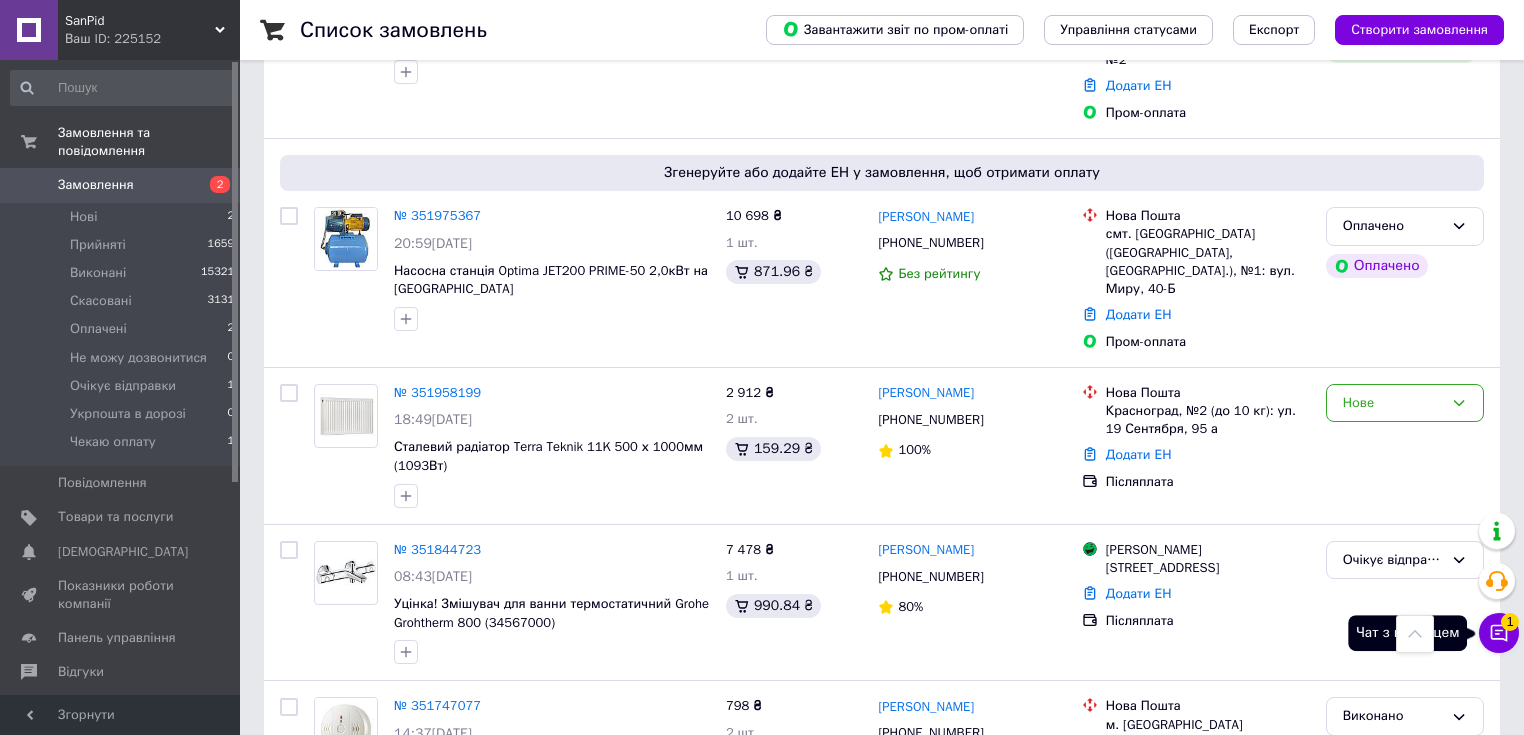 click on "1" at bounding box center (1510, 622) 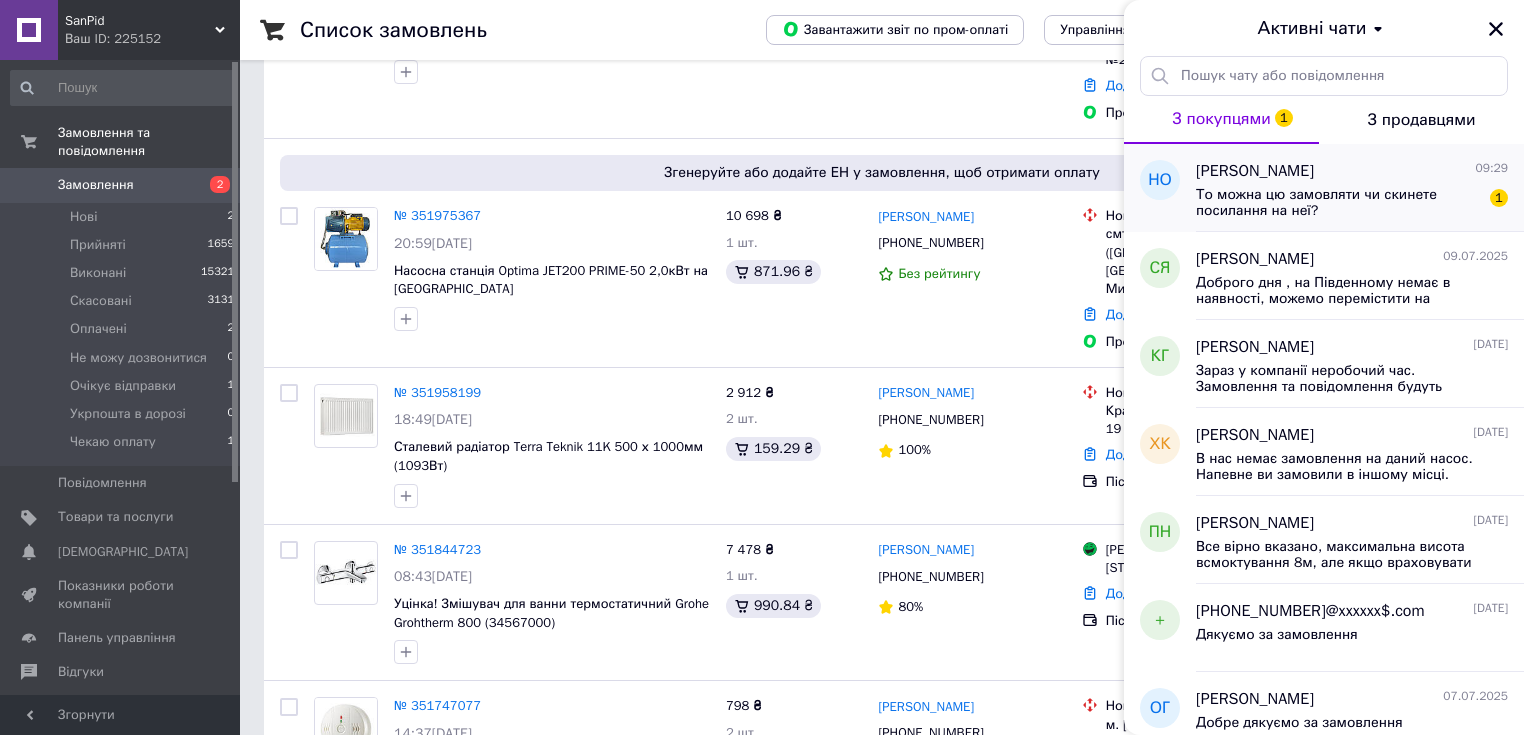 click on "[PERSON_NAME] 09:29" at bounding box center [1352, 171] 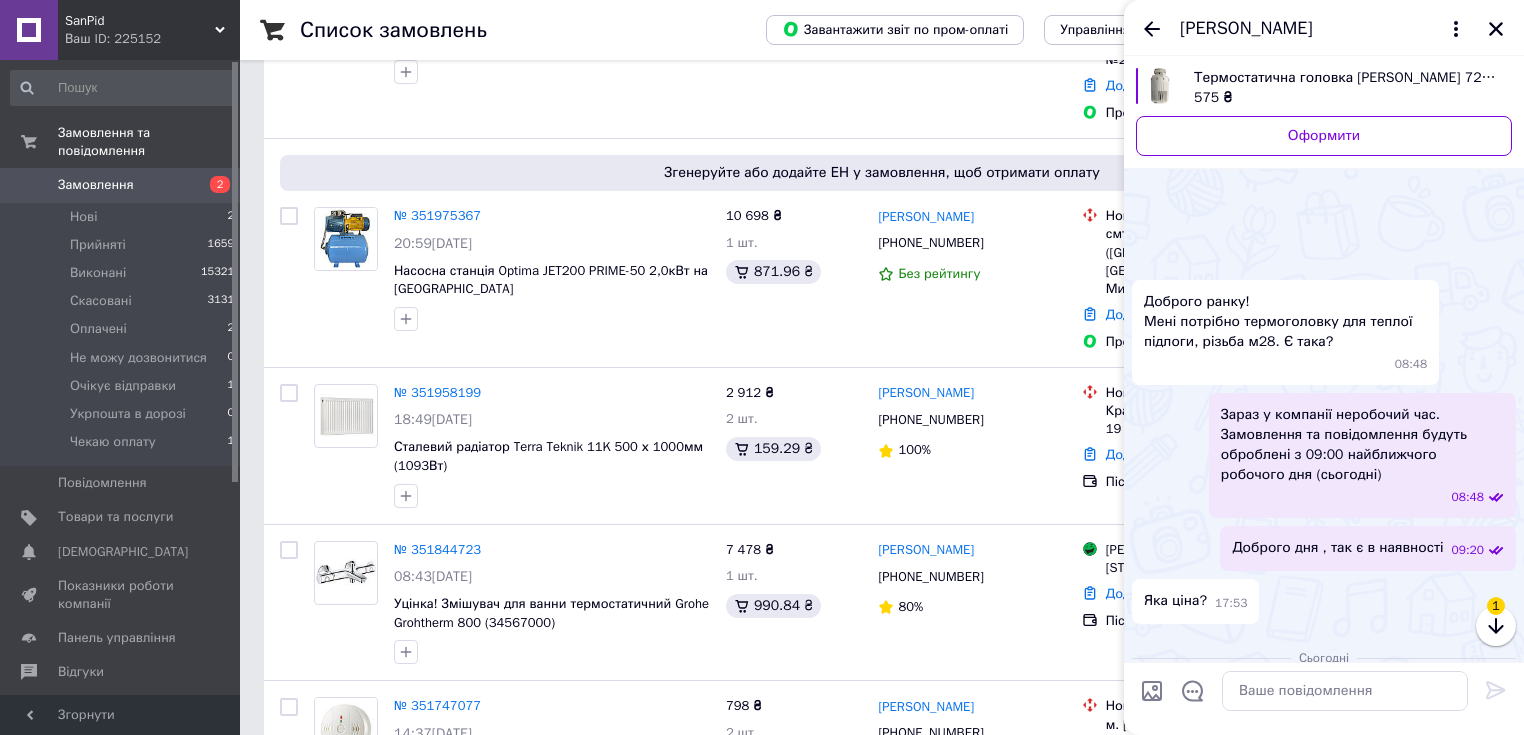 scroll, scrollTop: 204, scrollLeft: 0, axis: vertical 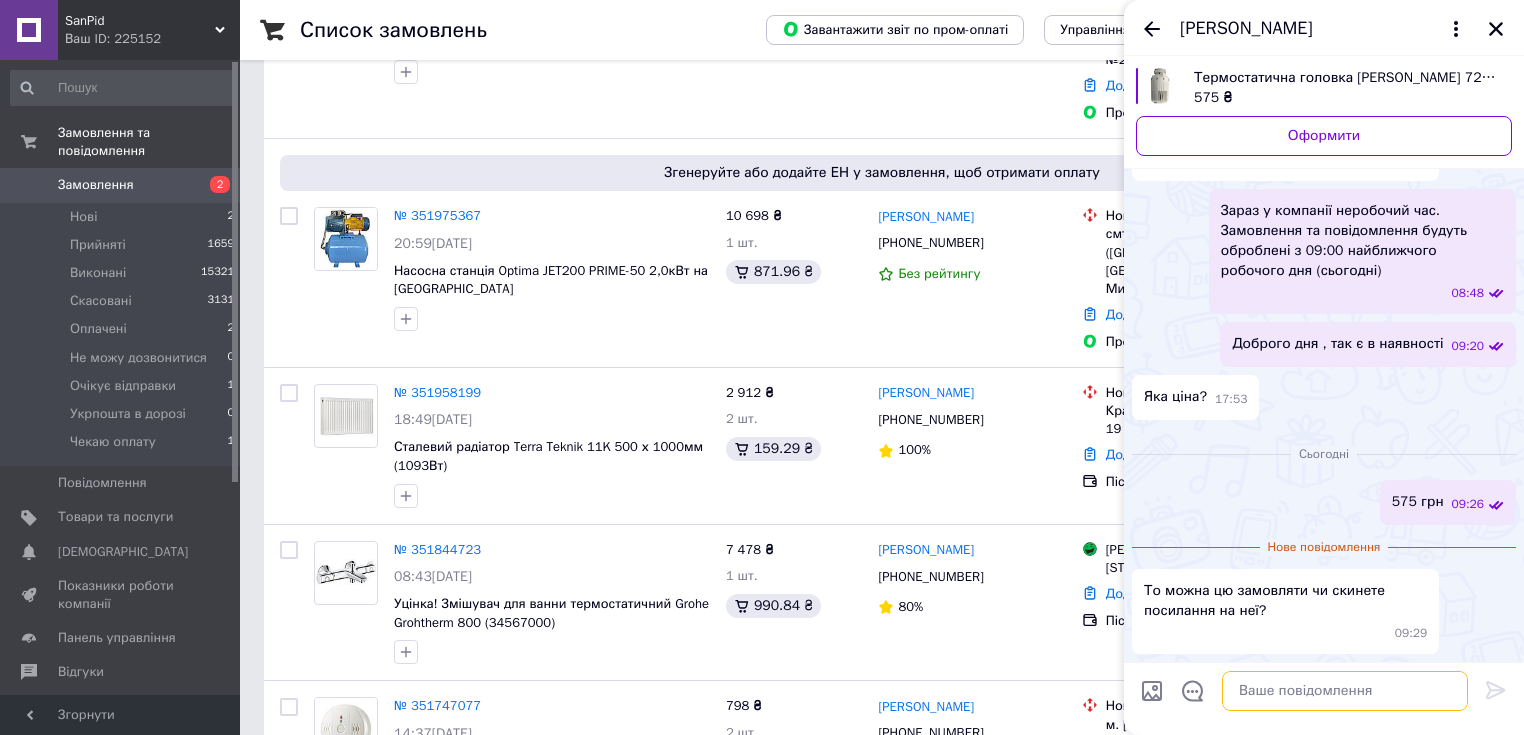 click at bounding box center [1345, 691] 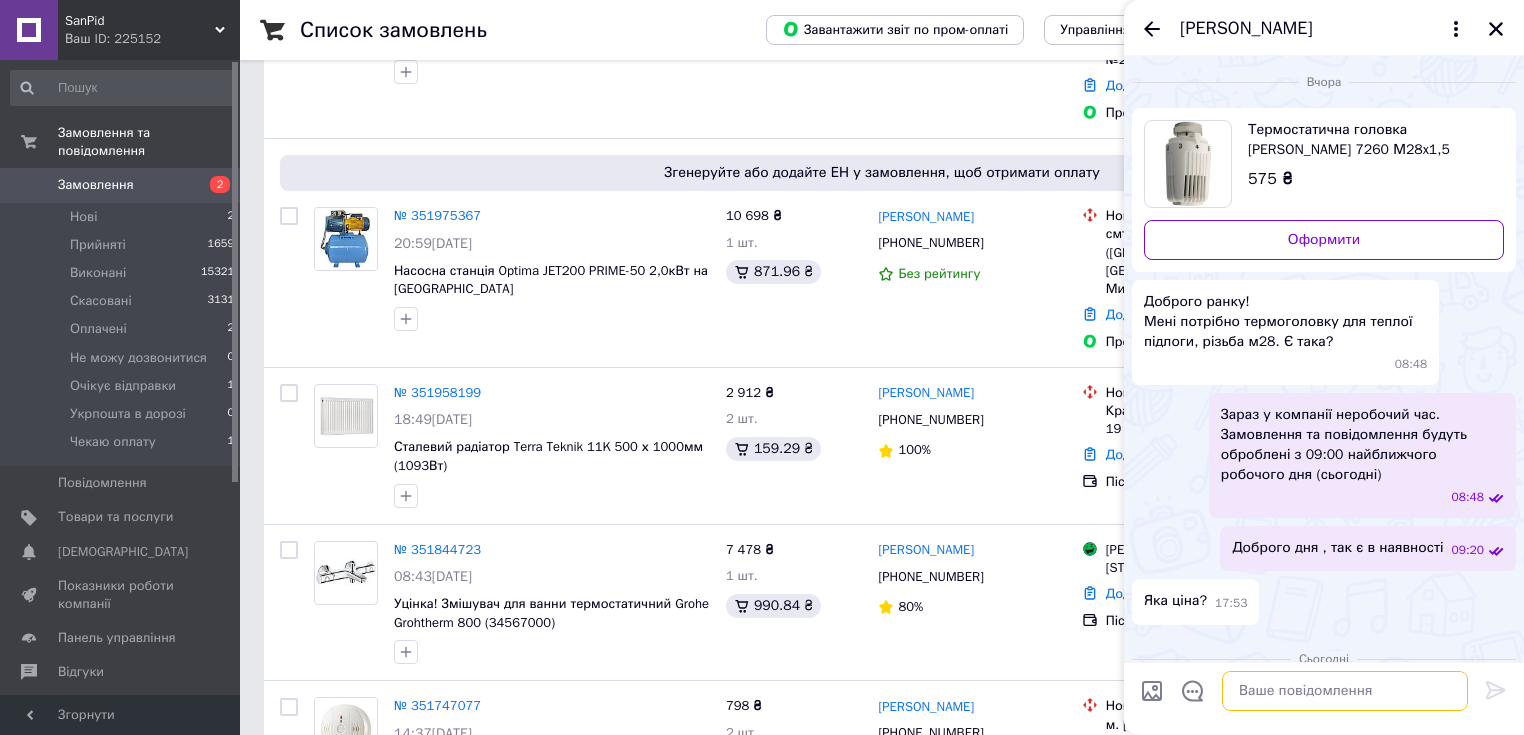 scroll, scrollTop: 153, scrollLeft: 0, axis: vertical 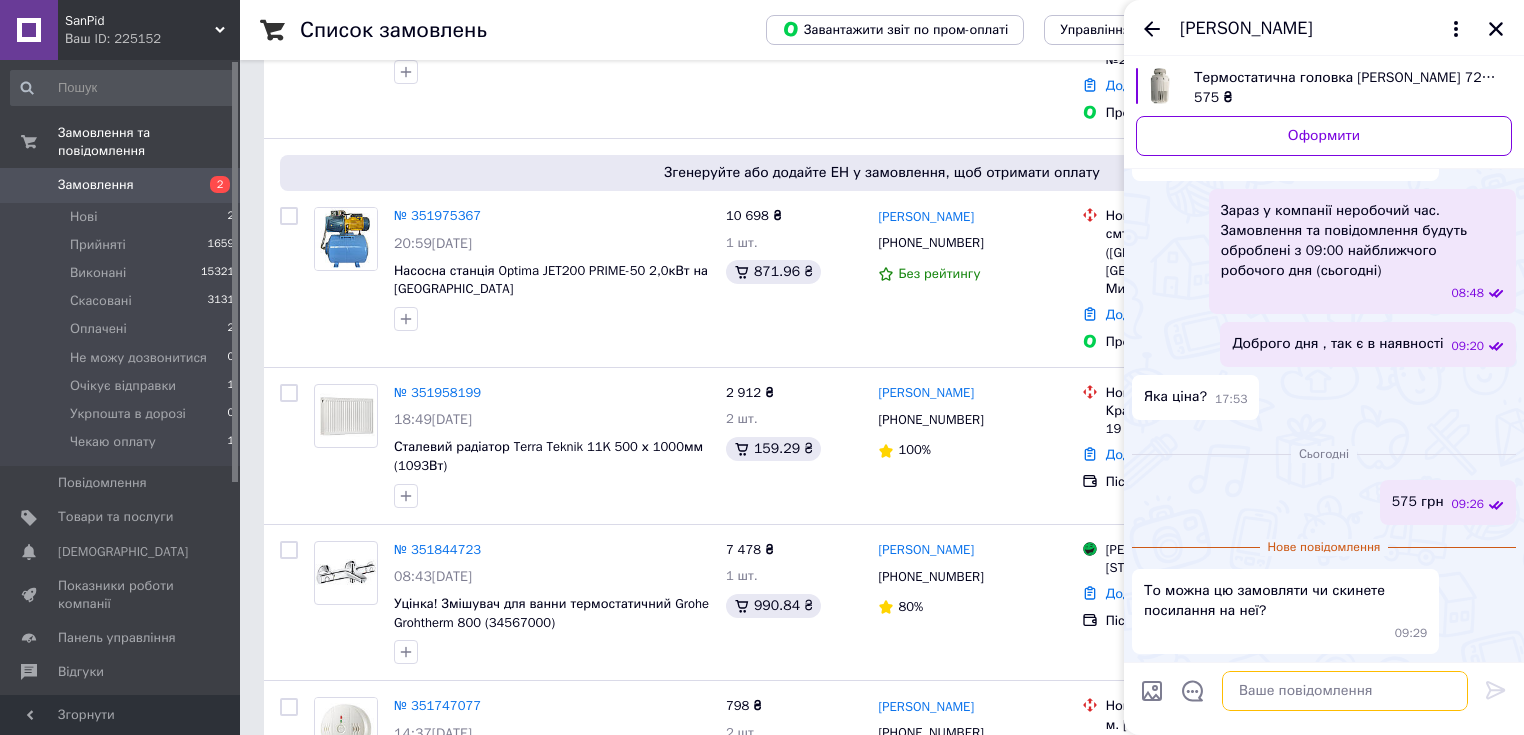click at bounding box center (1345, 691) 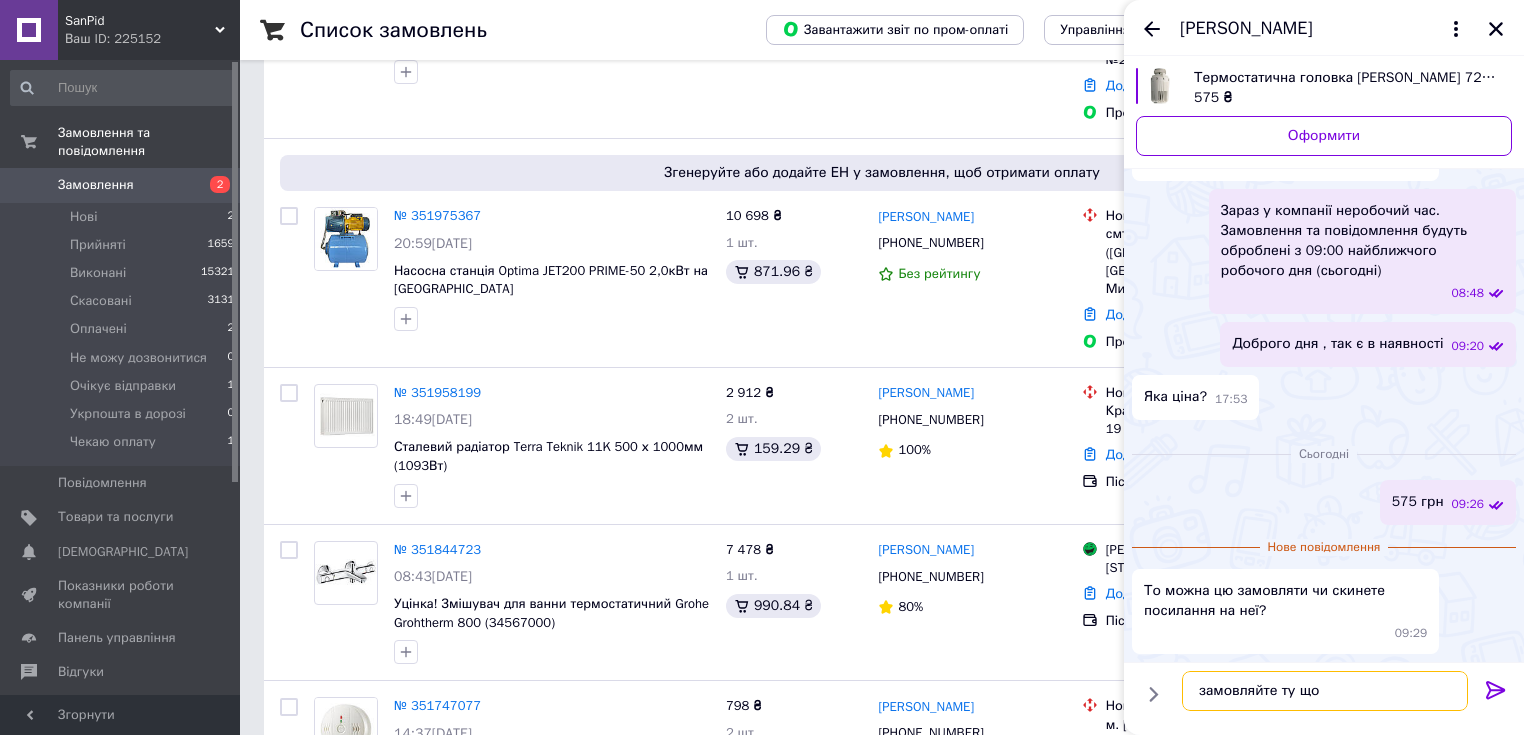 click on "замовляйте ту що" at bounding box center [1325, 691] 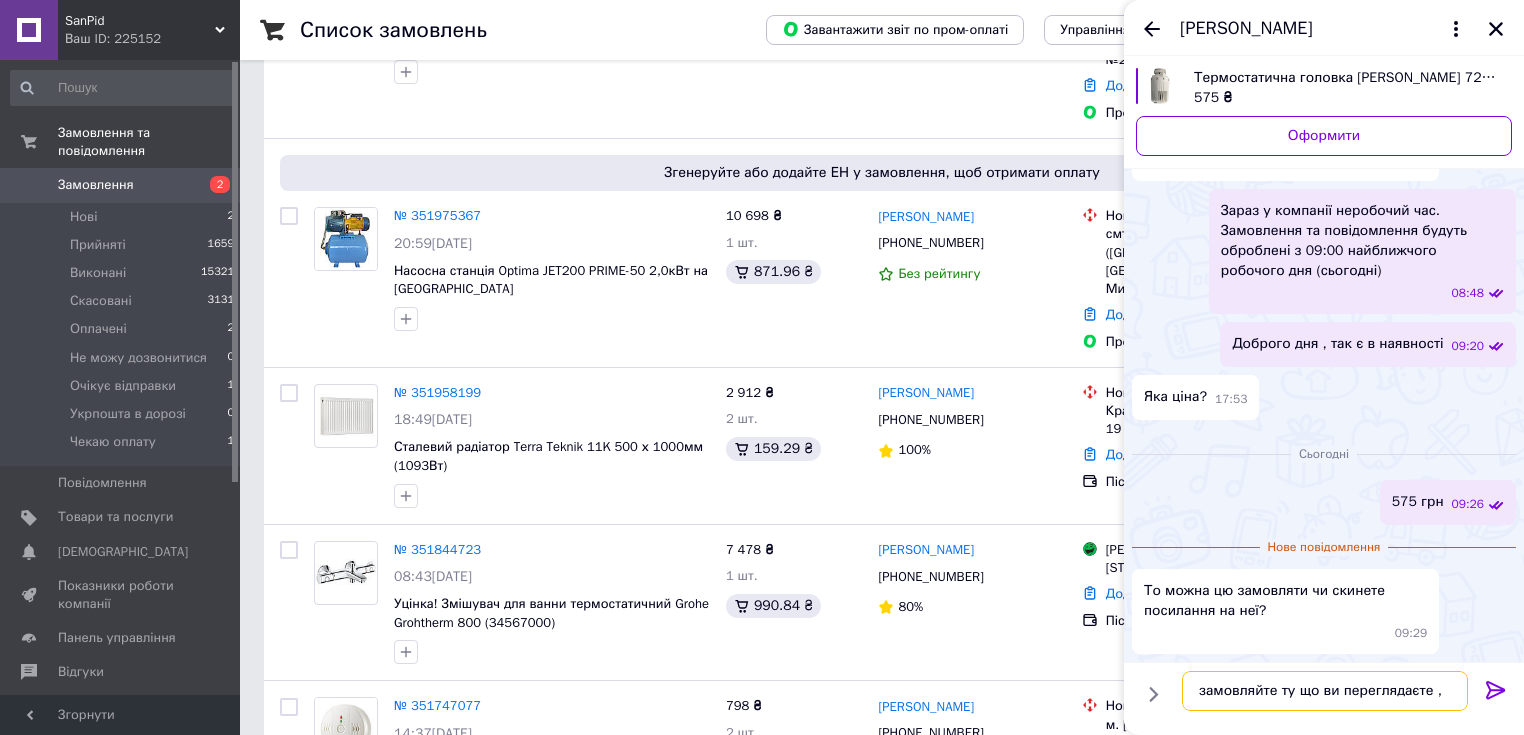 type on "замовляйте ту що ви переглядаєте" 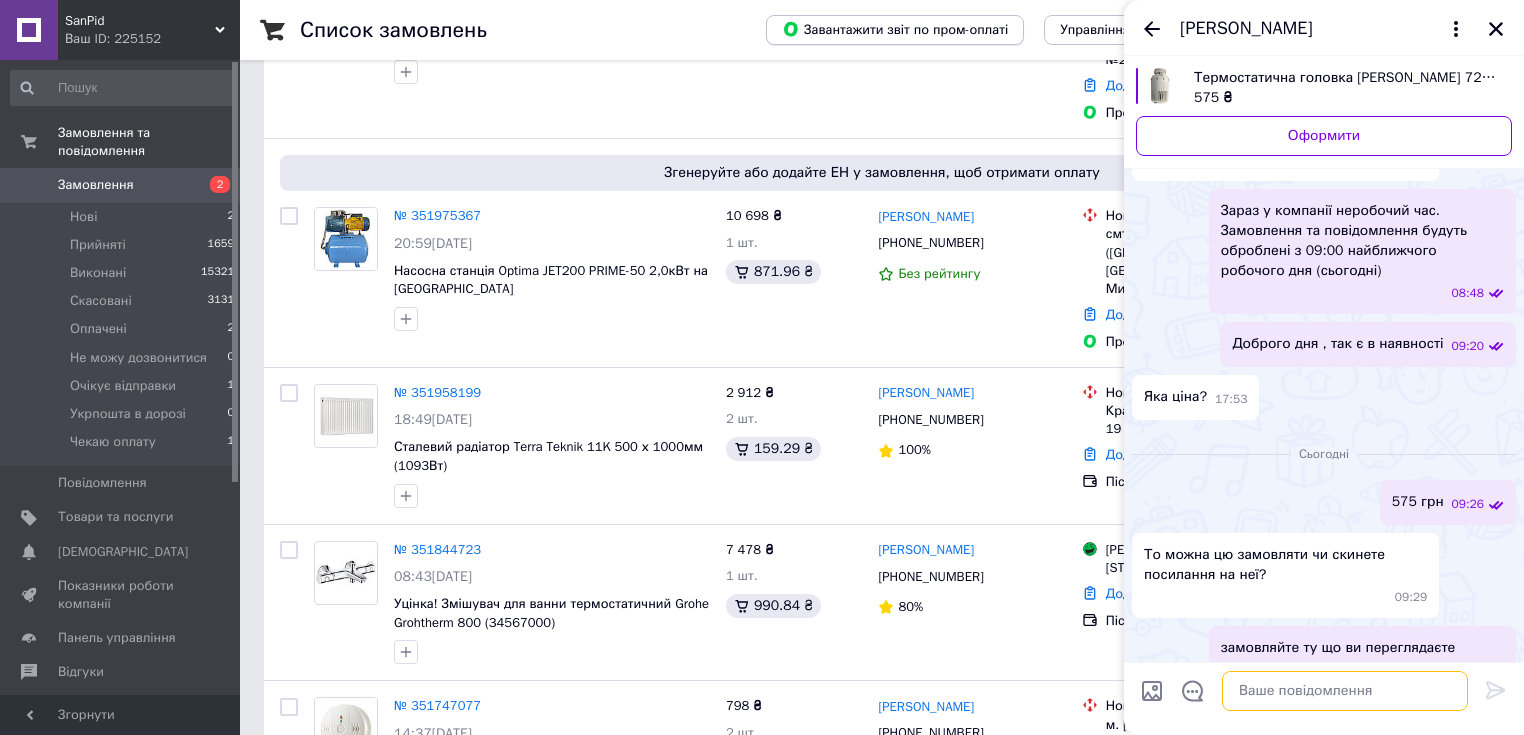 scroll, scrollTop: 170, scrollLeft: 0, axis: vertical 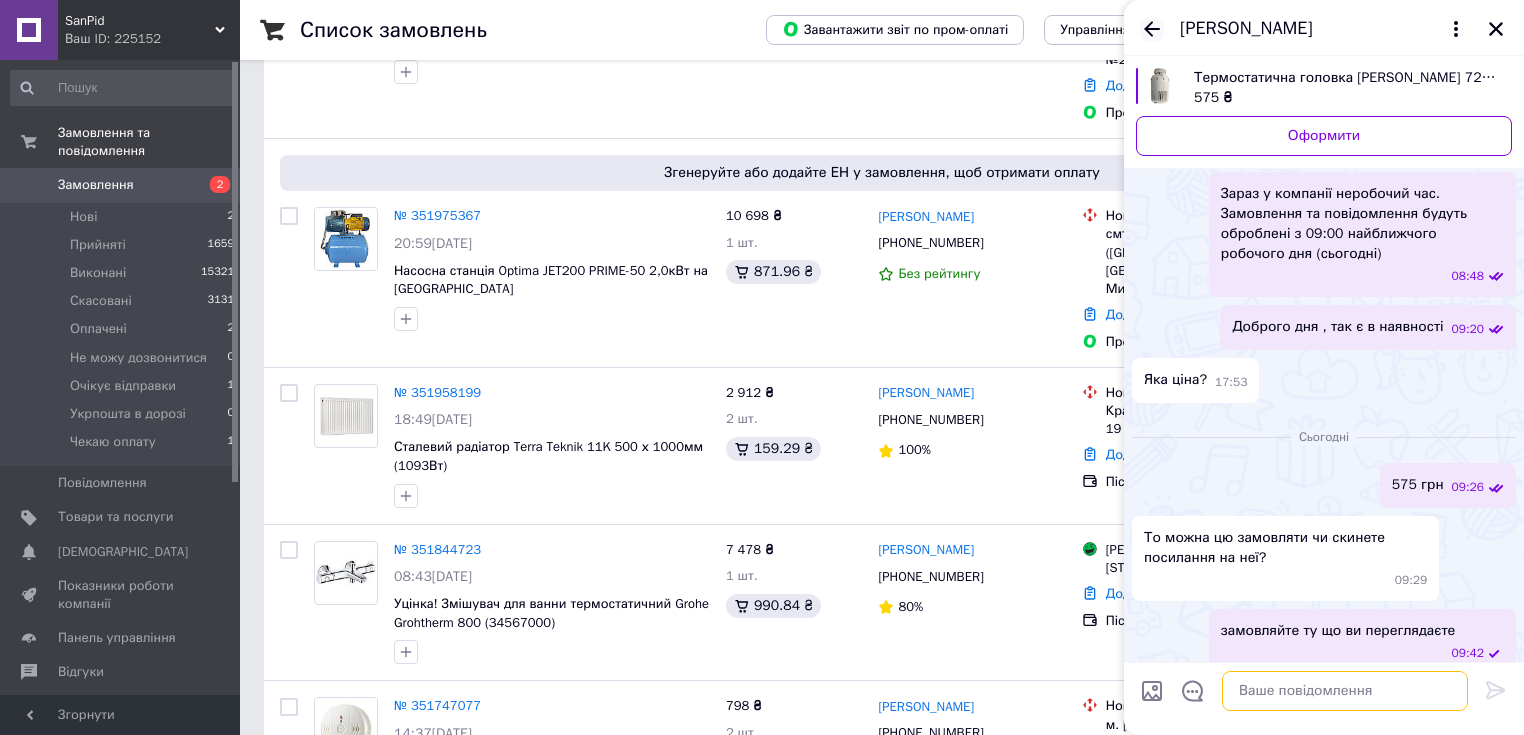 type 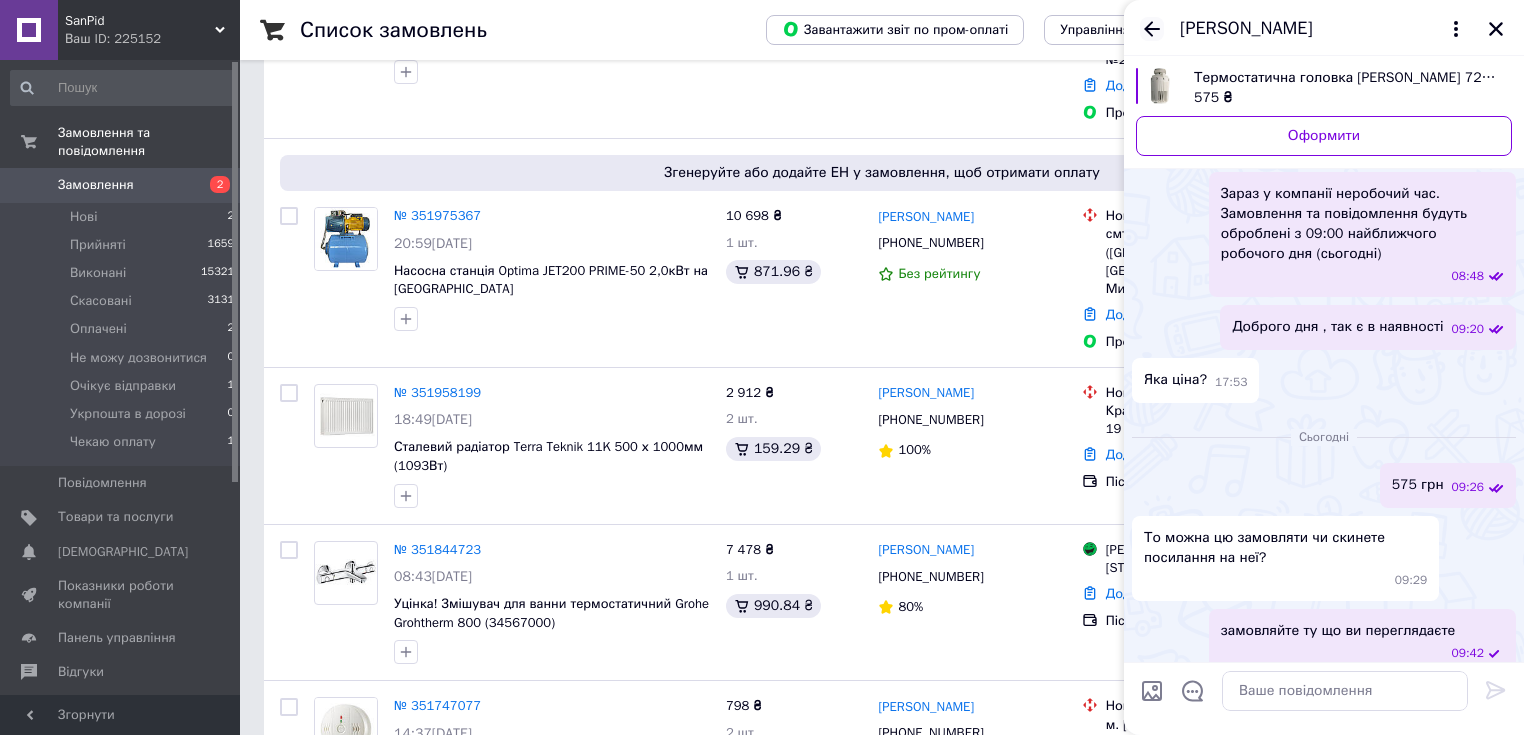 click 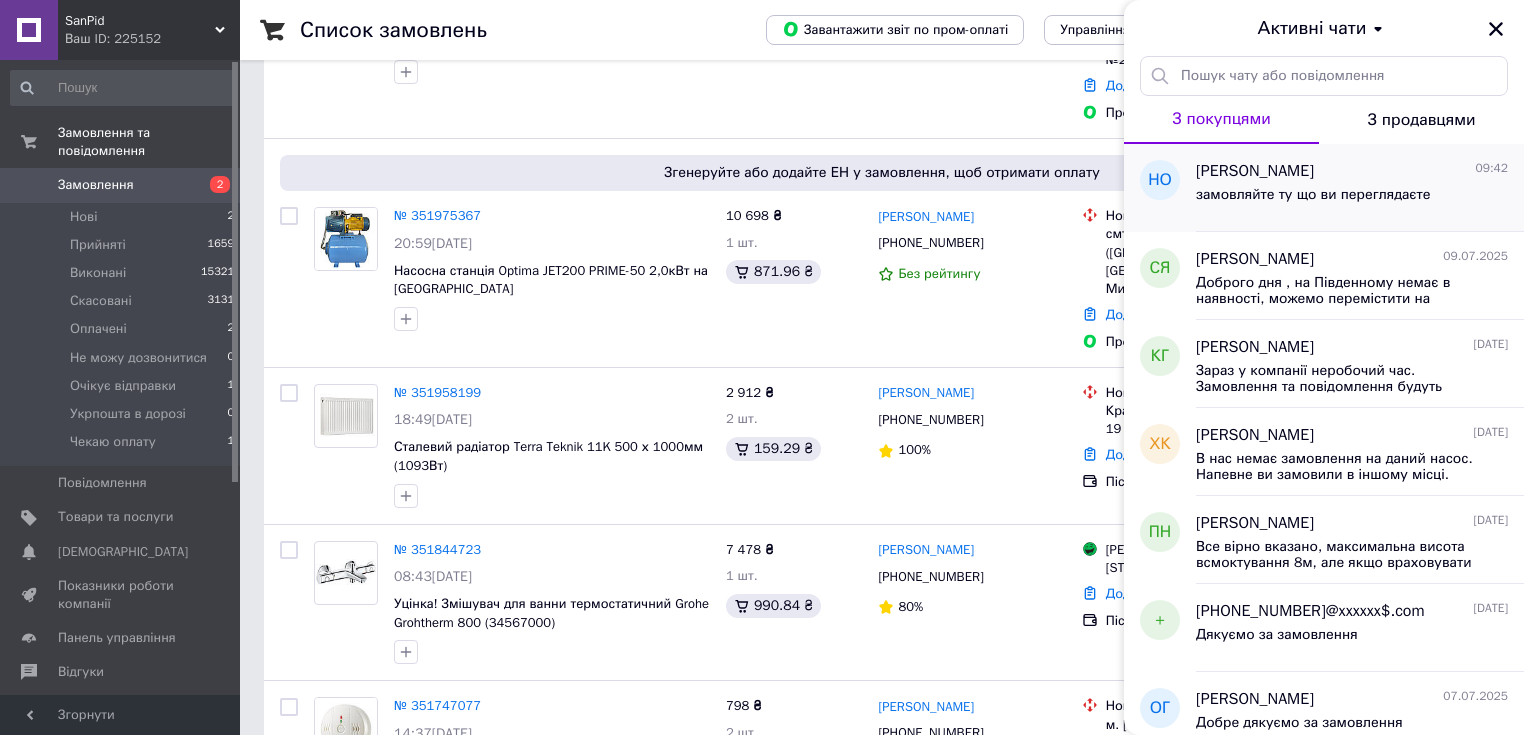 click 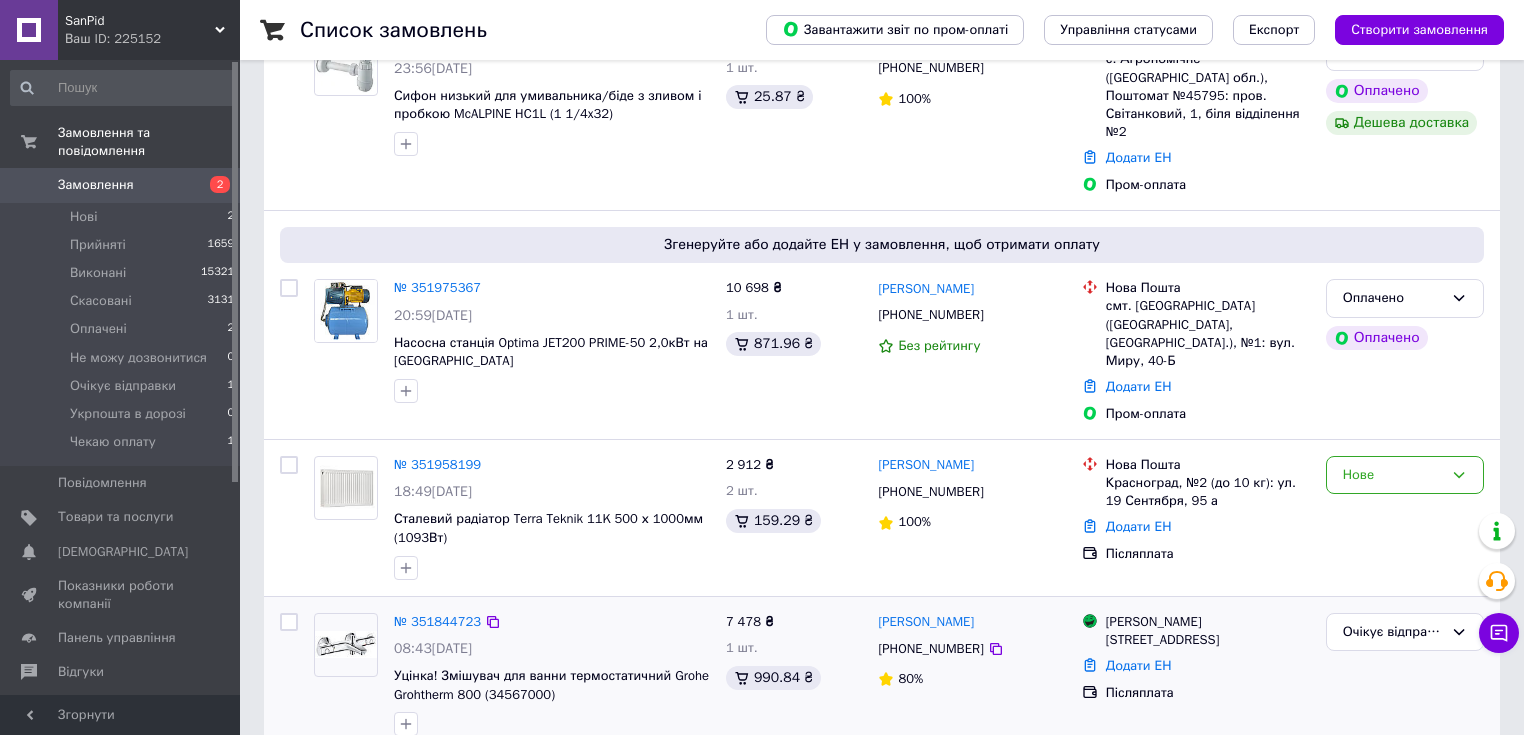scroll, scrollTop: 640, scrollLeft: 0, axis: vertical 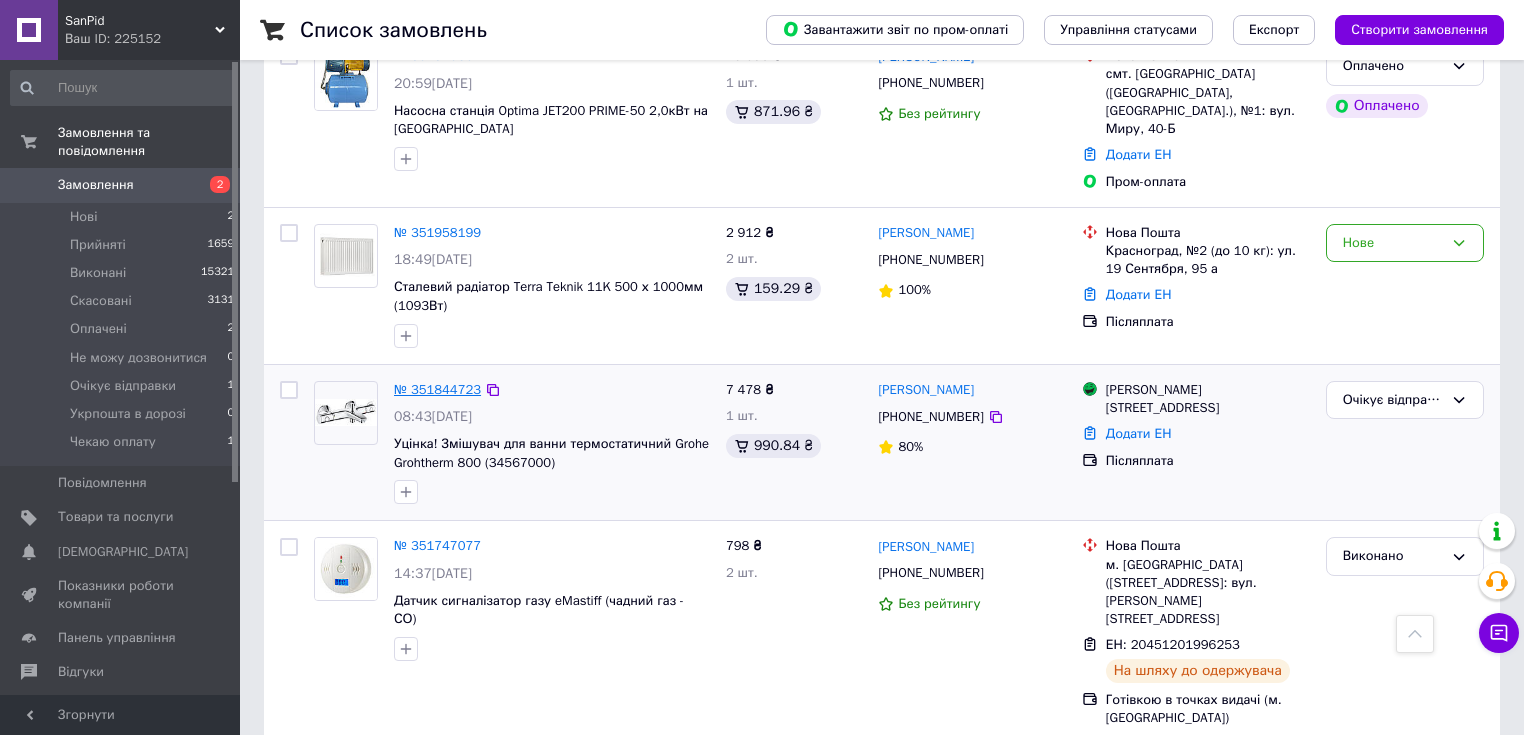 click on "№ 351844723" at bounding box center [437, 389] 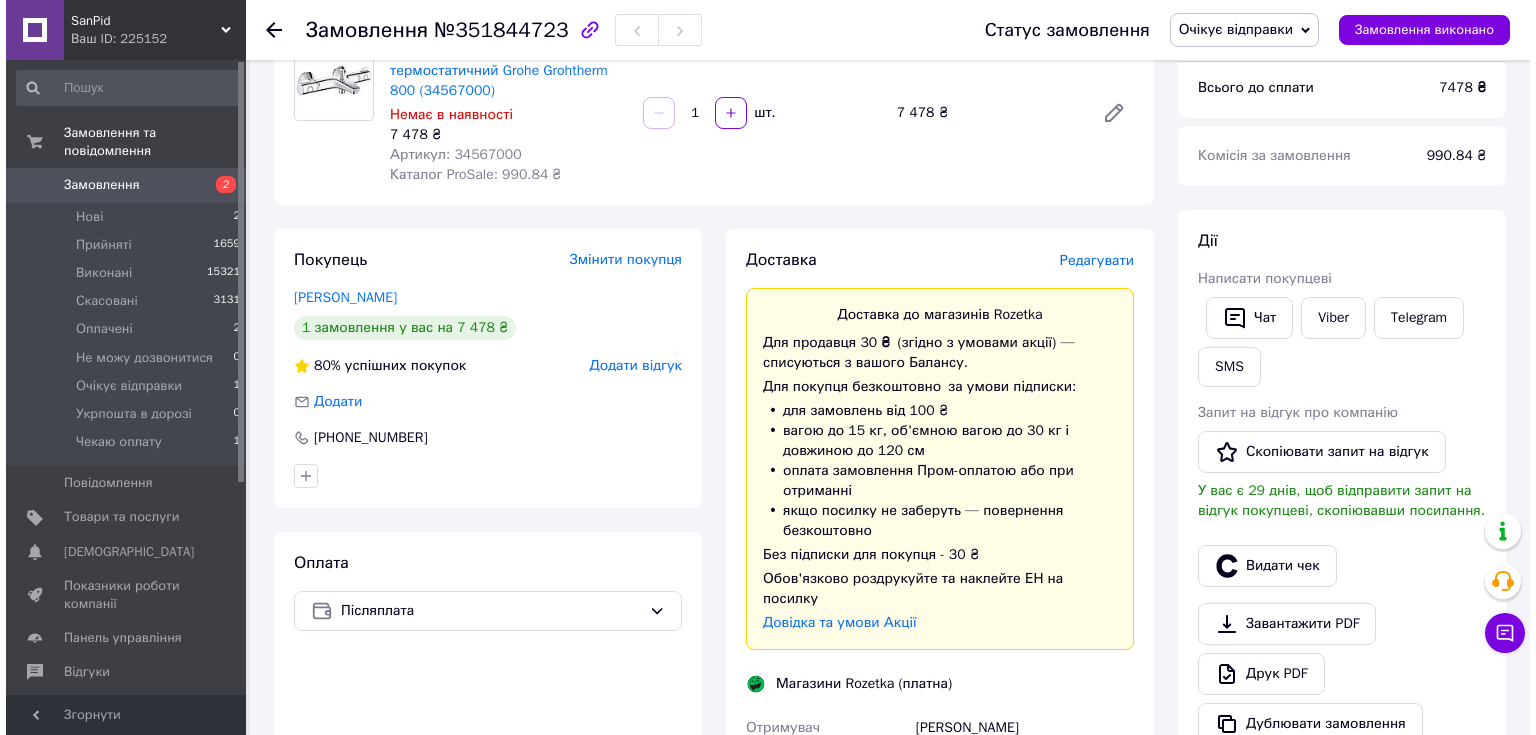 scroll, scrollTop: 160, scrollLeft: 0, axis: vertical 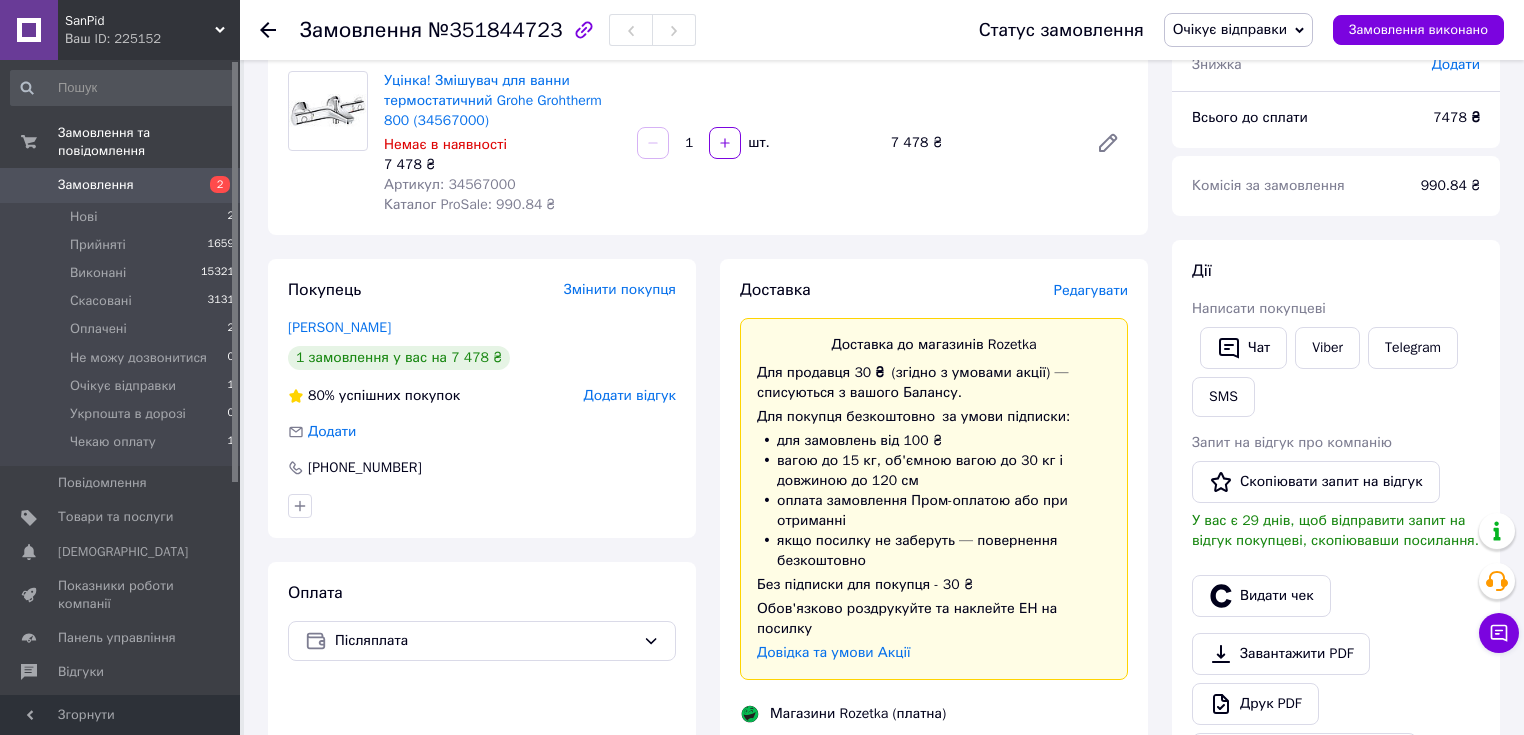 click on "Редагувати" at bounding box center (1091, 290) 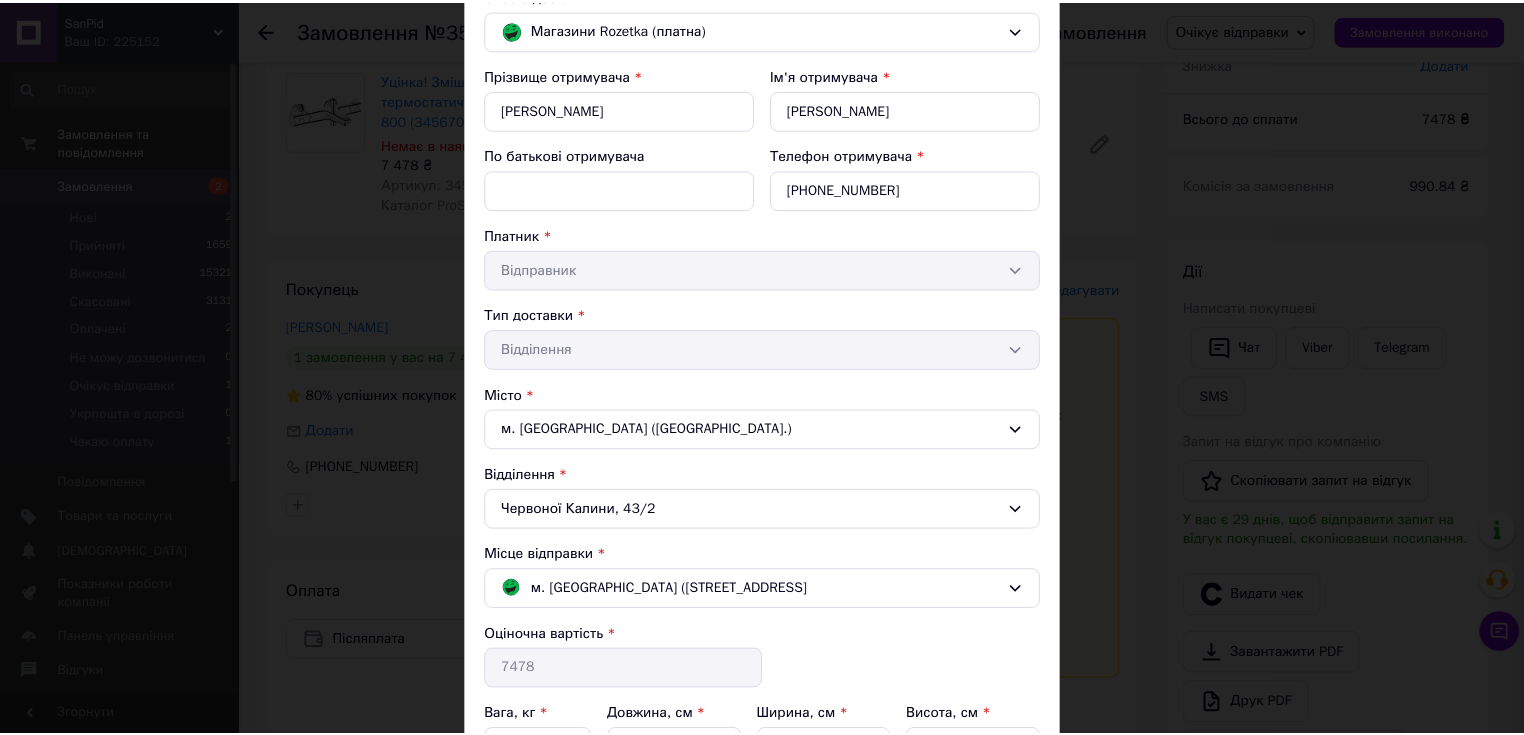 scroll, scrollTop: 384, scrollLeft: 0, axis: vertical 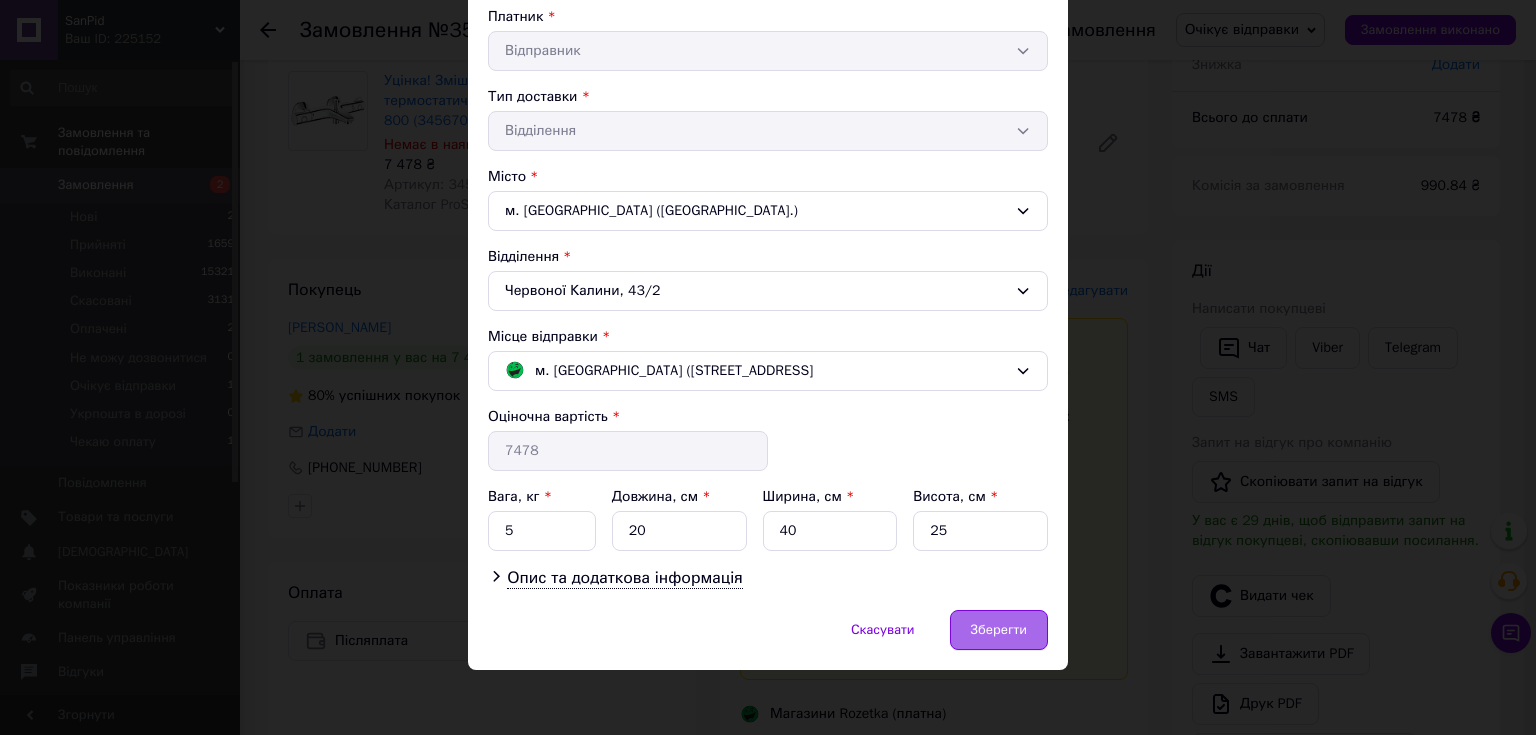 click on "Зберегти" at bounding box center (999, 630) 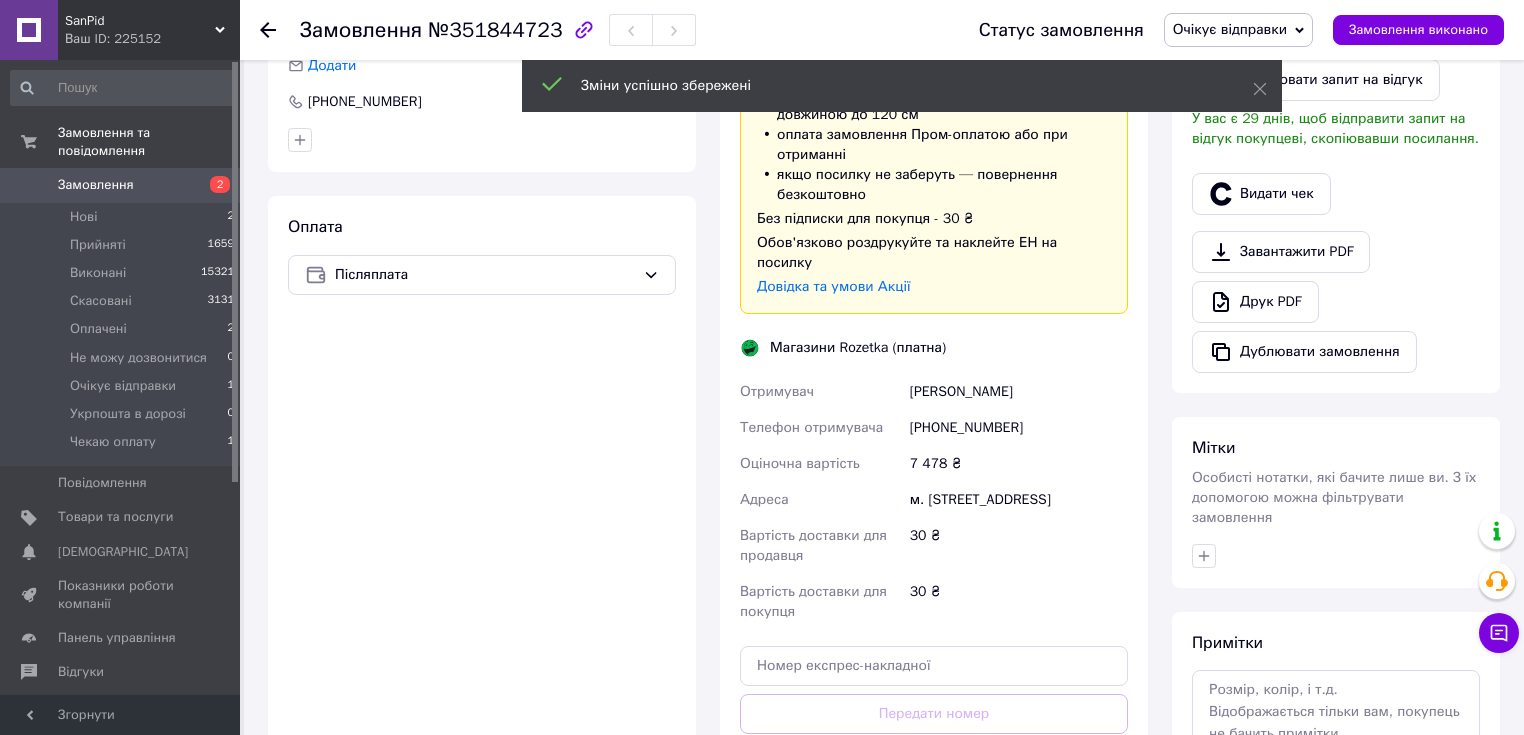 scroll, scrollTop: 720, scrollLeft: 0, axis: vertical 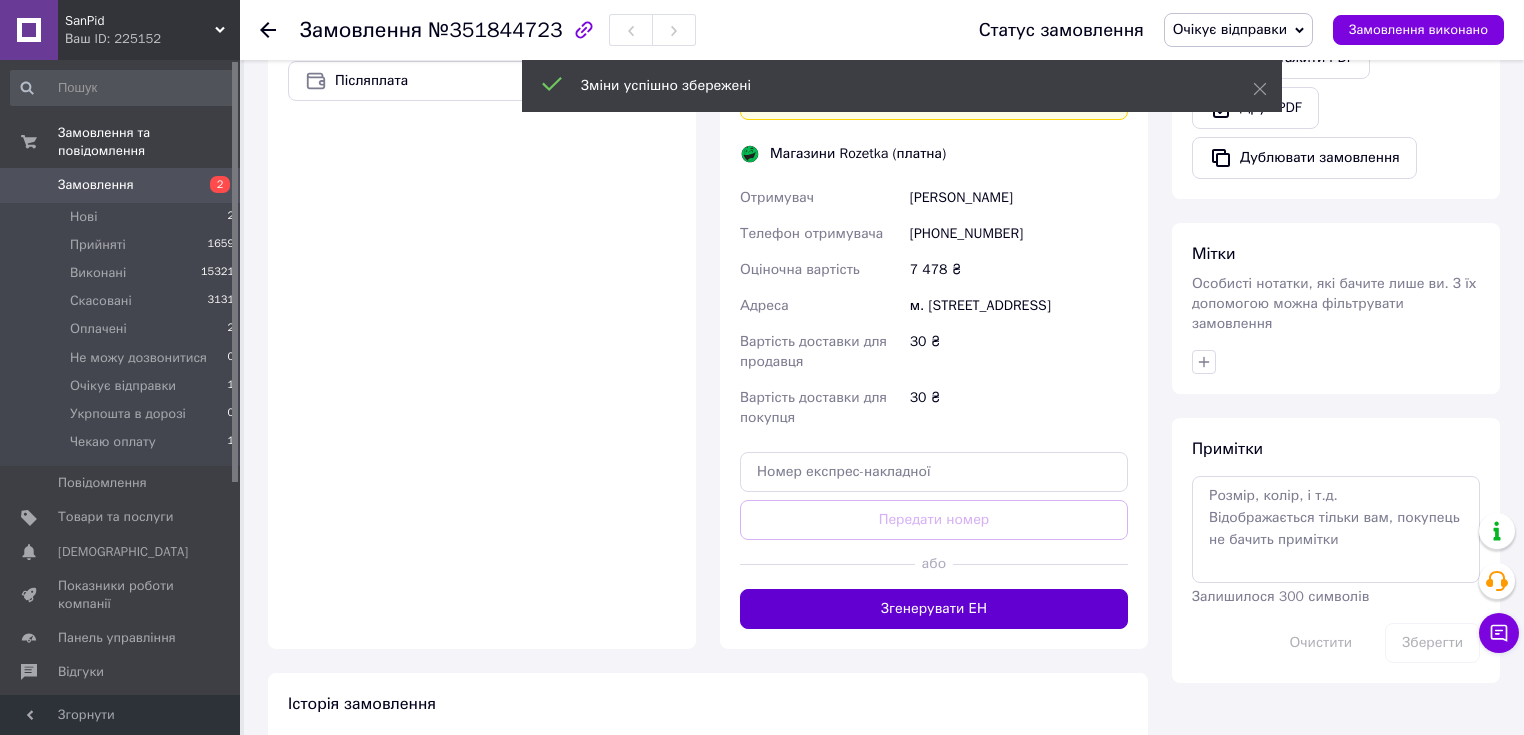 click on "Згенерувати ЕН" at bounding box center (934, 609) 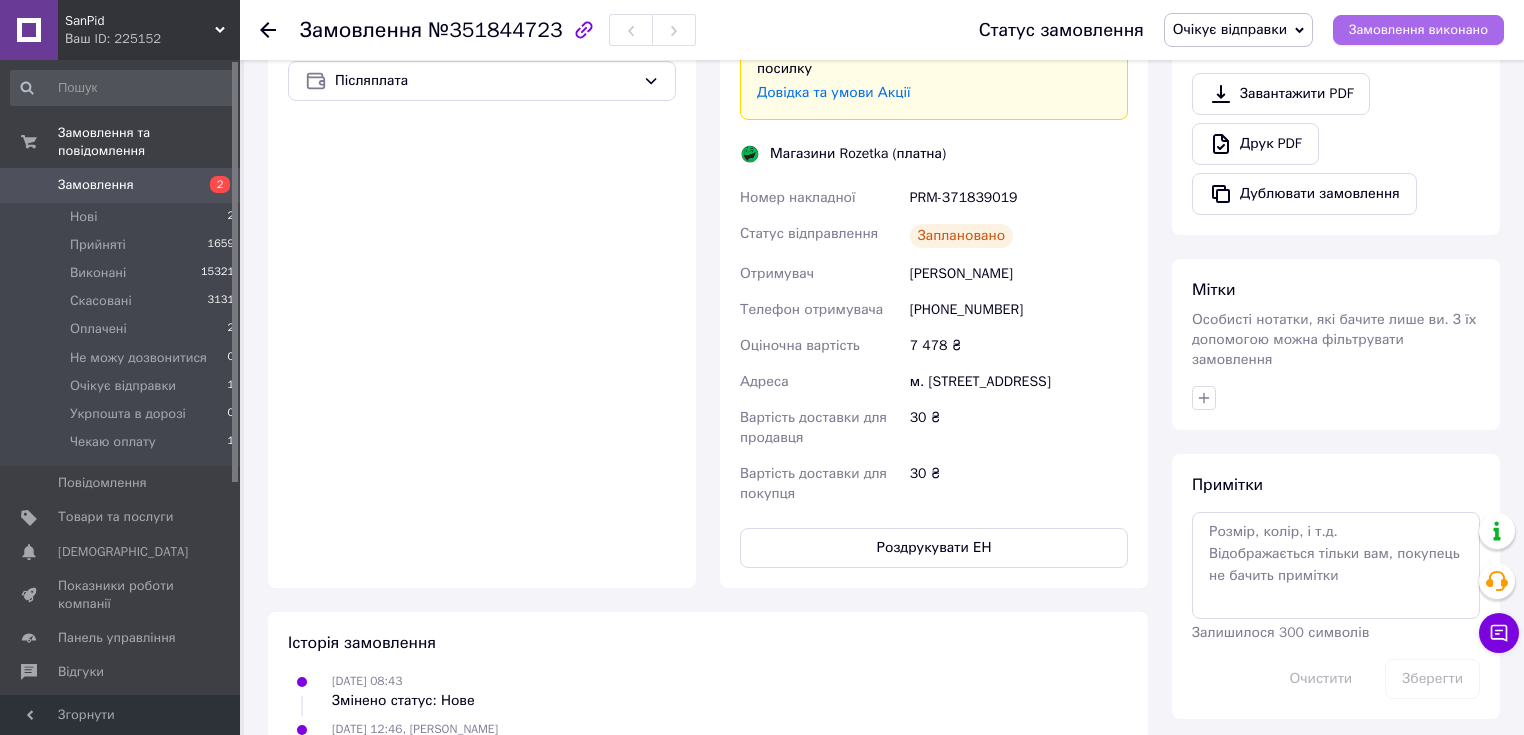 click on "Замовлення виконано" at bounding box center (1418, 30) 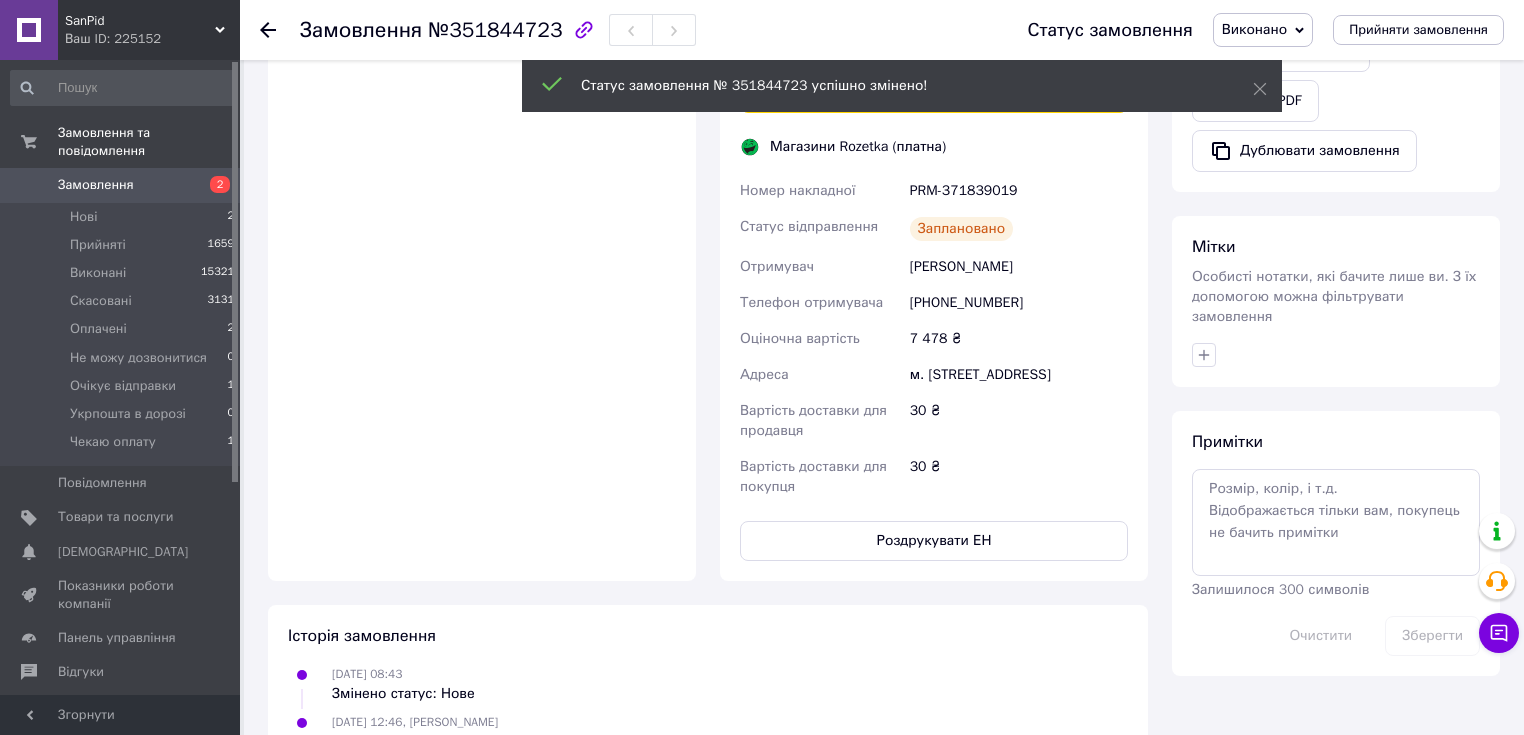 scroll, scrollTop: 800, scrollLeft: 0, axis: vertical 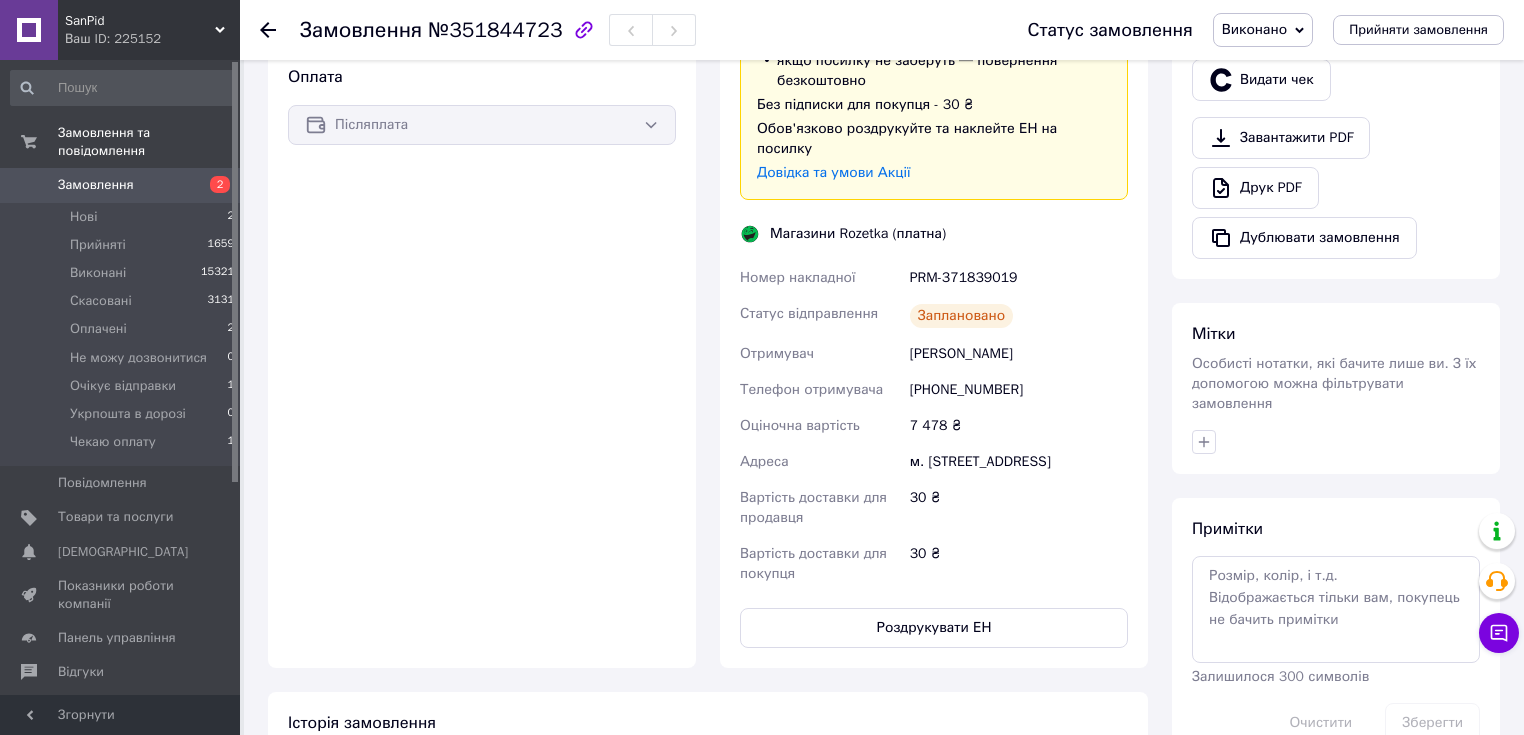drag, startPoint x: 930, startPoint y: 337, endPoint x: 1016, endPoint y: 345, distance: 86.37129 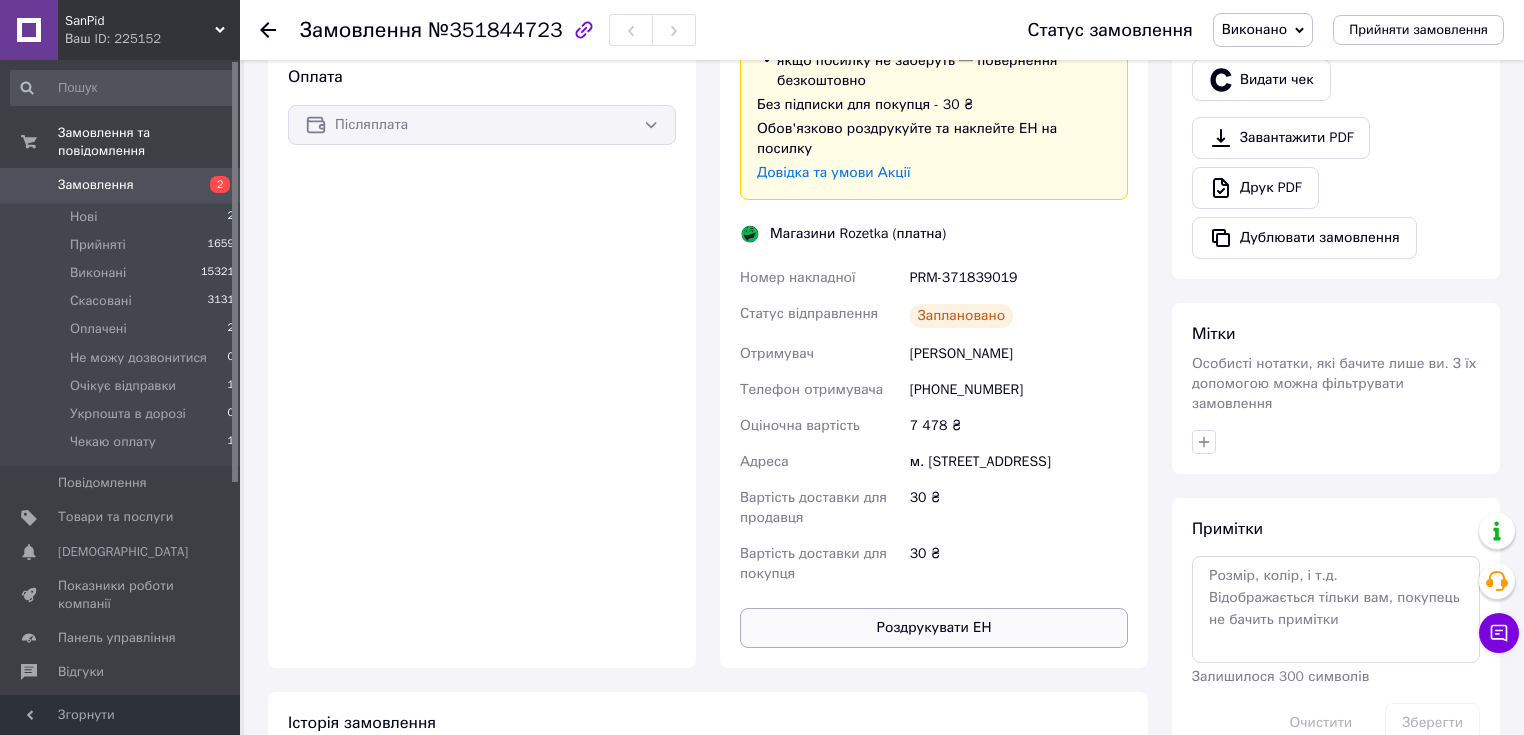 click on "Роздрукувати ЕН" at bounding box center [934, 628] 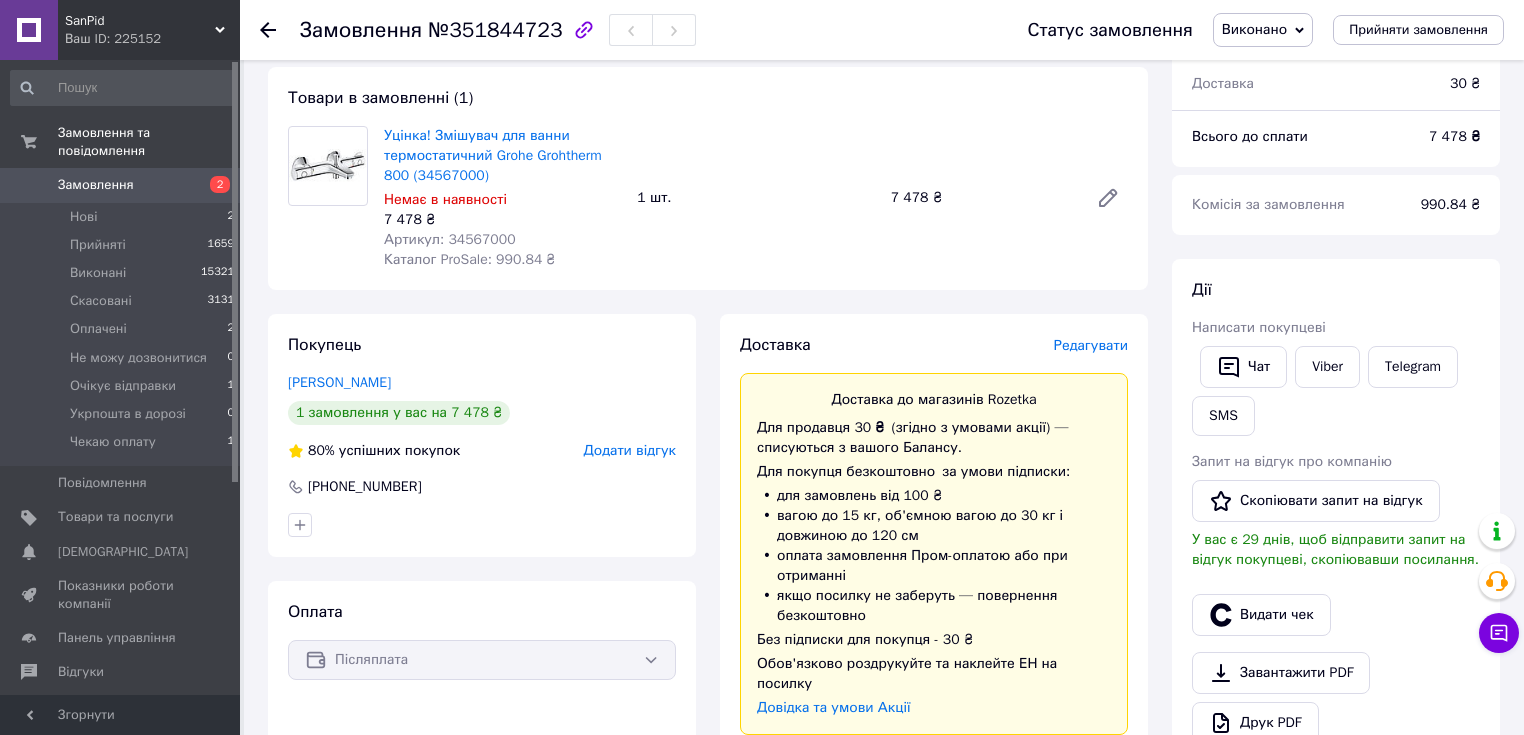 scroll, scrollTop: 80, scrollLeft: 0, axis: vertical 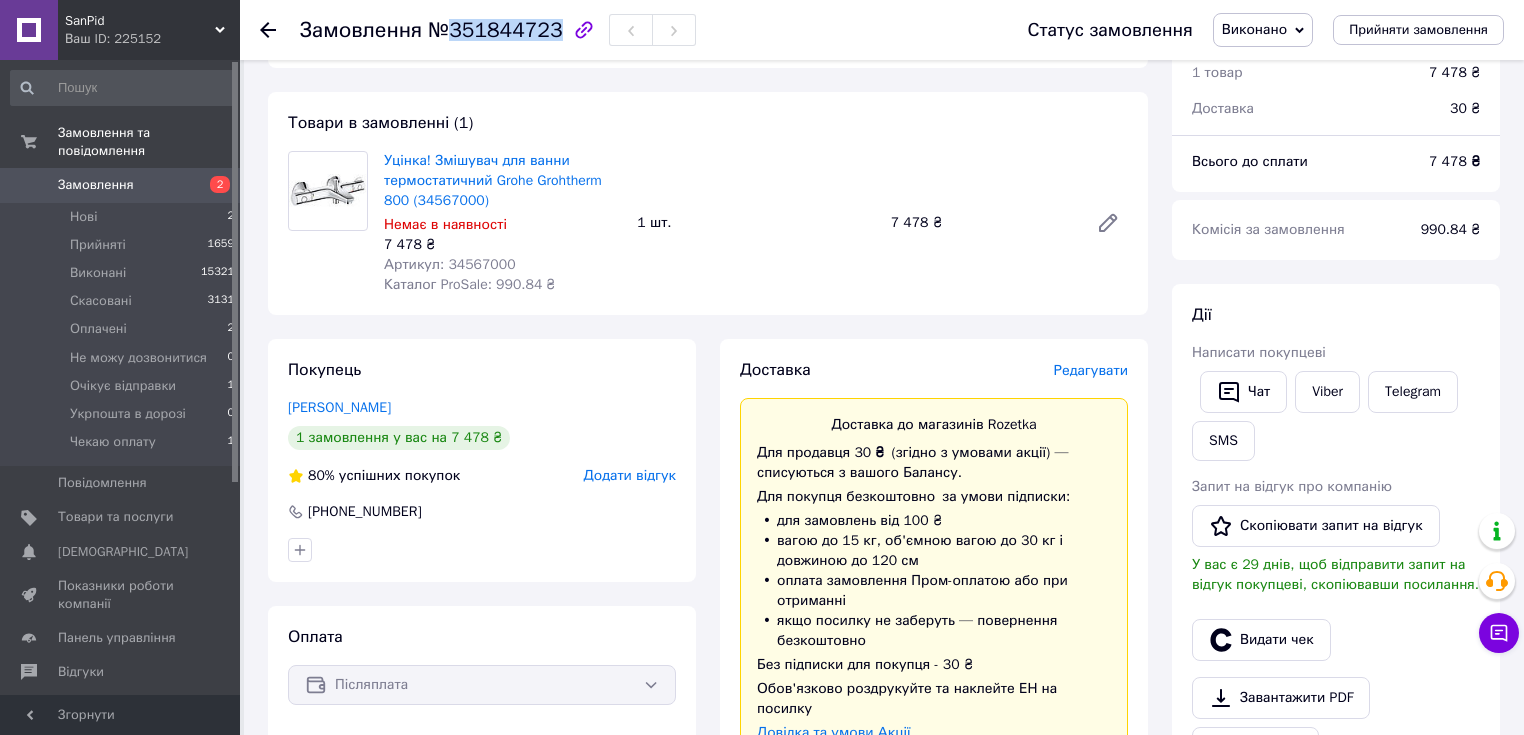 drag, startPoint x: 445, startPoint y: 32, endPoint x: 544, endPoint y: 24, distance: 99.32271 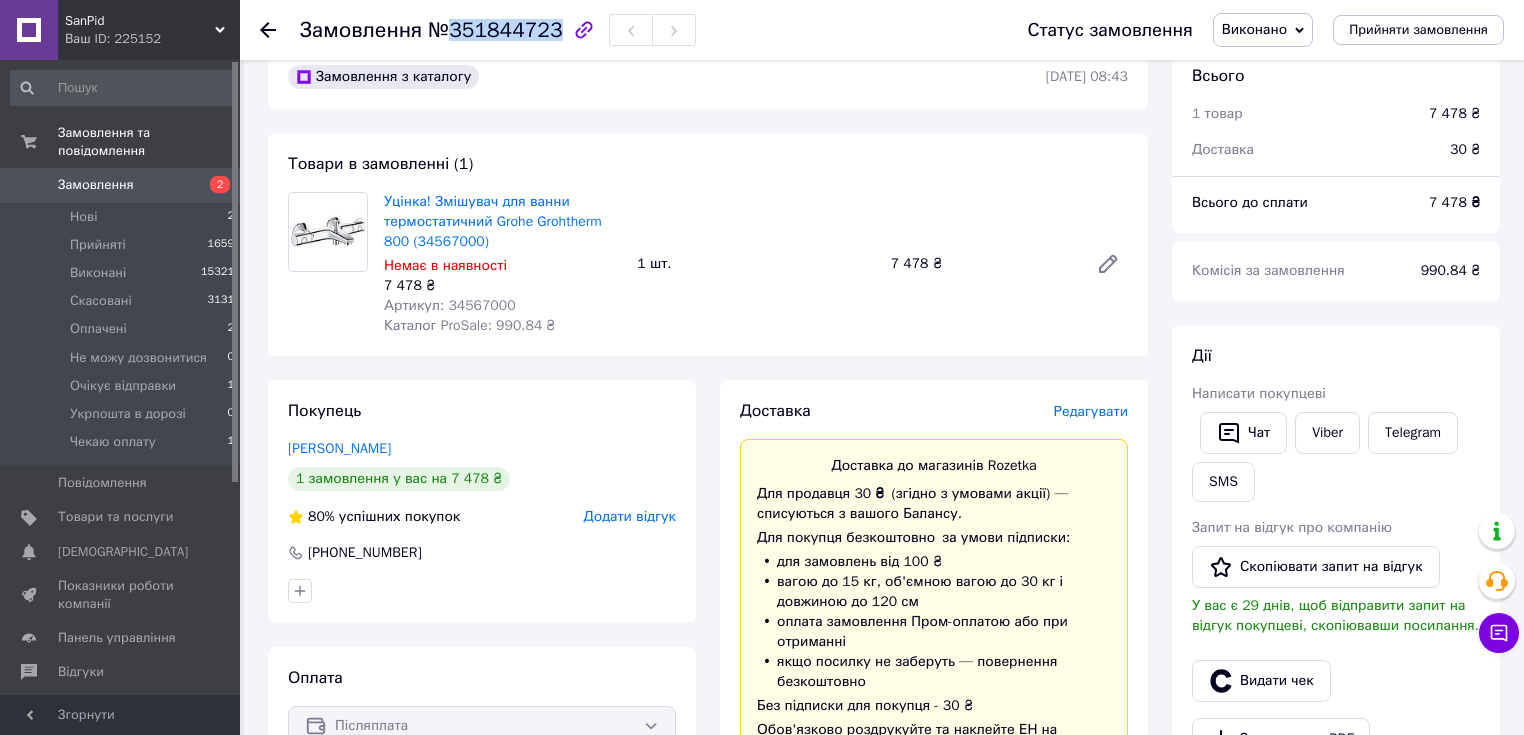 scroll, scrollTop: 0, scrollLeft: 0, axis: both 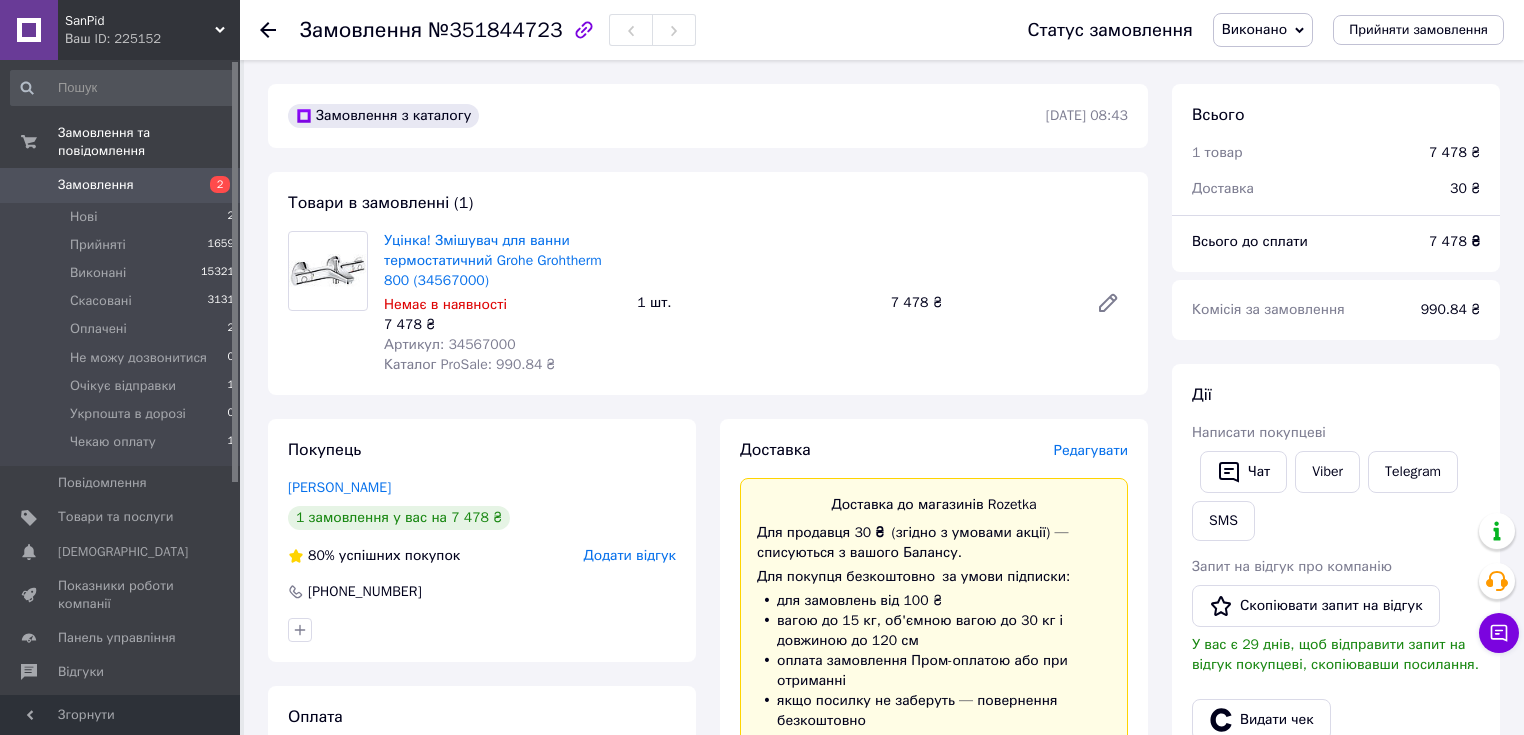 click 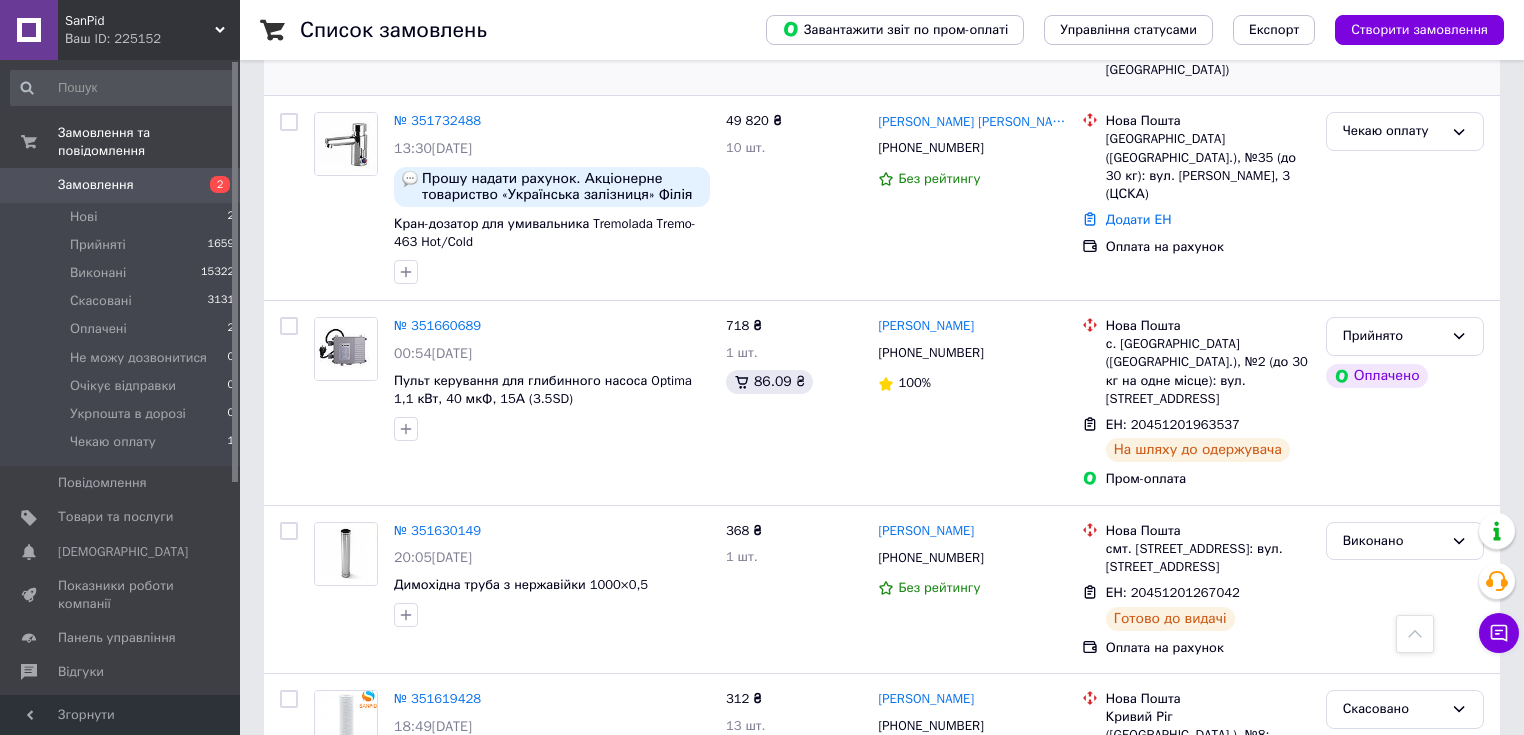 scroll, scrollTop: 1360, scrollLeft: 0, axis: vertical 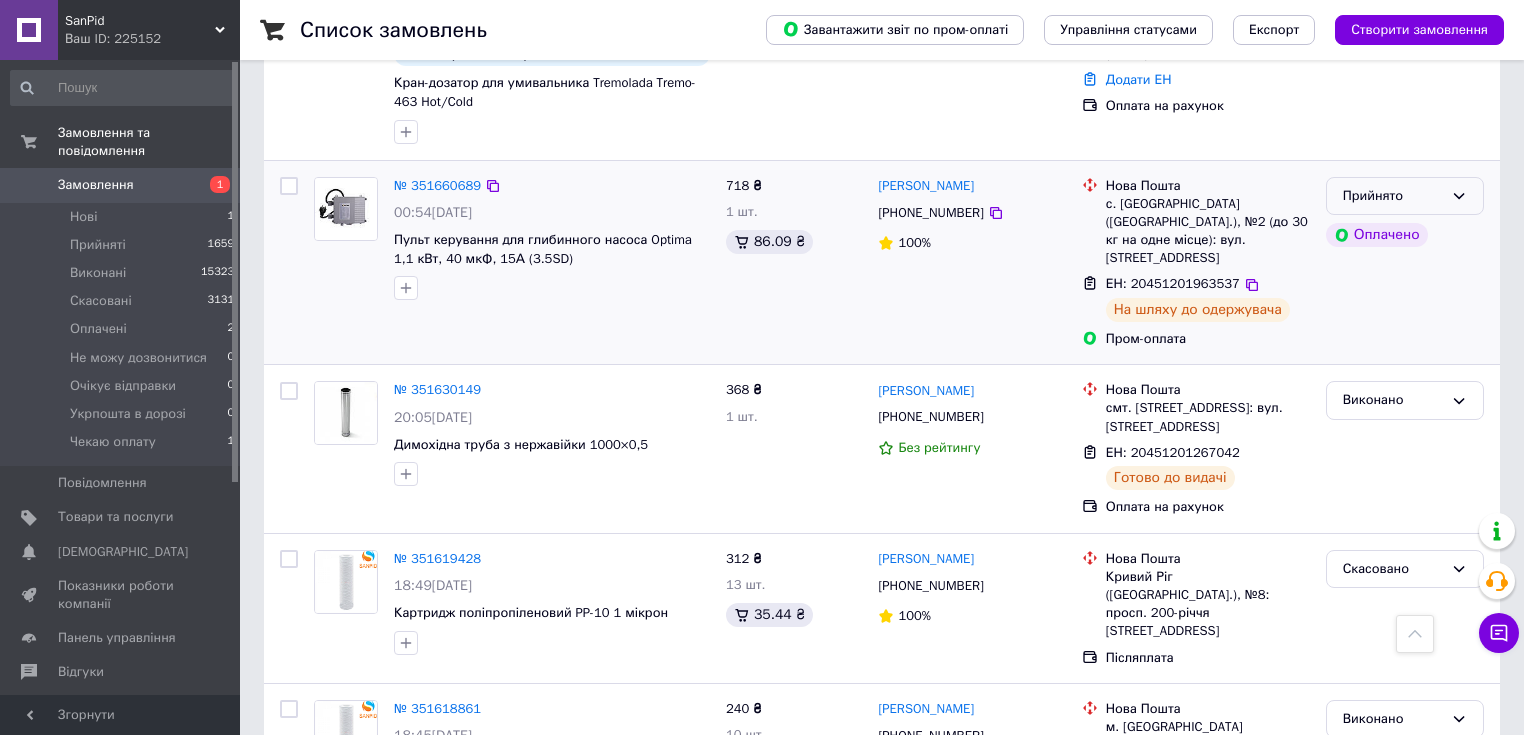 click 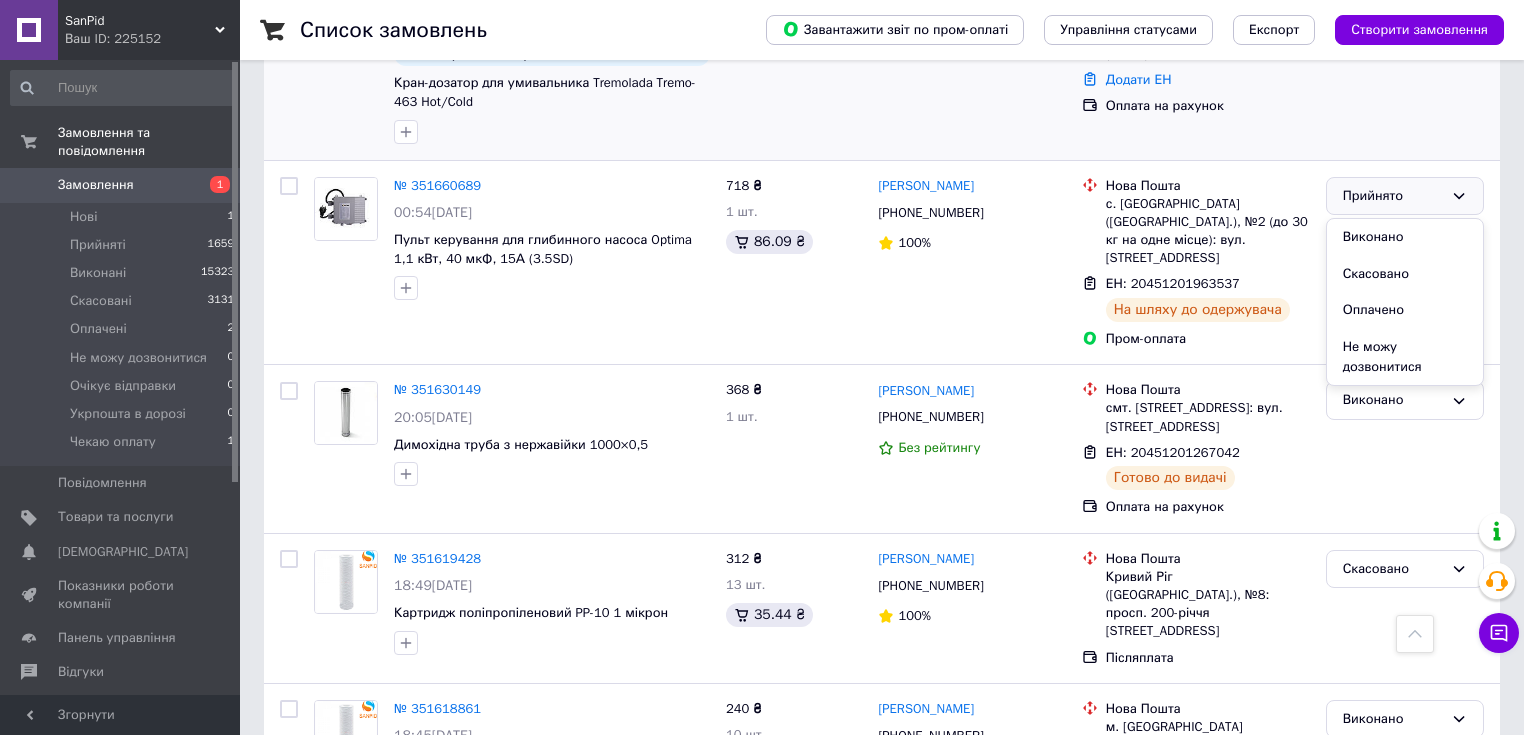 click on "Нова Пошта Київ (Київська обл.), №35 (до 30 кг): вул. Карела Чапека, 3 (ЦСКА) Додати ЕН Оплата на рахунок" at bounding box center (1196, 58) 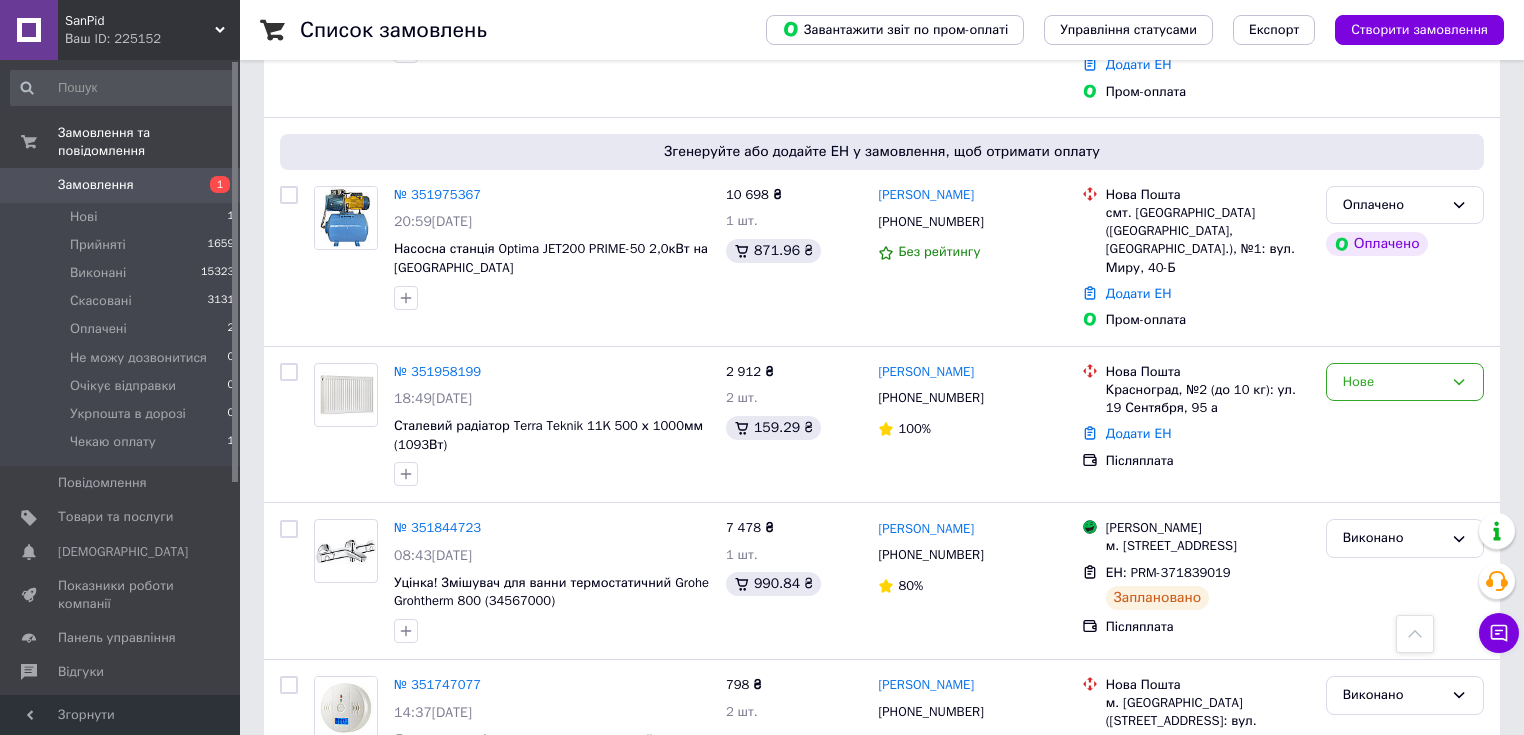 scroll, scrollTop: 480, scrollLeft: 0, axis: vertical 